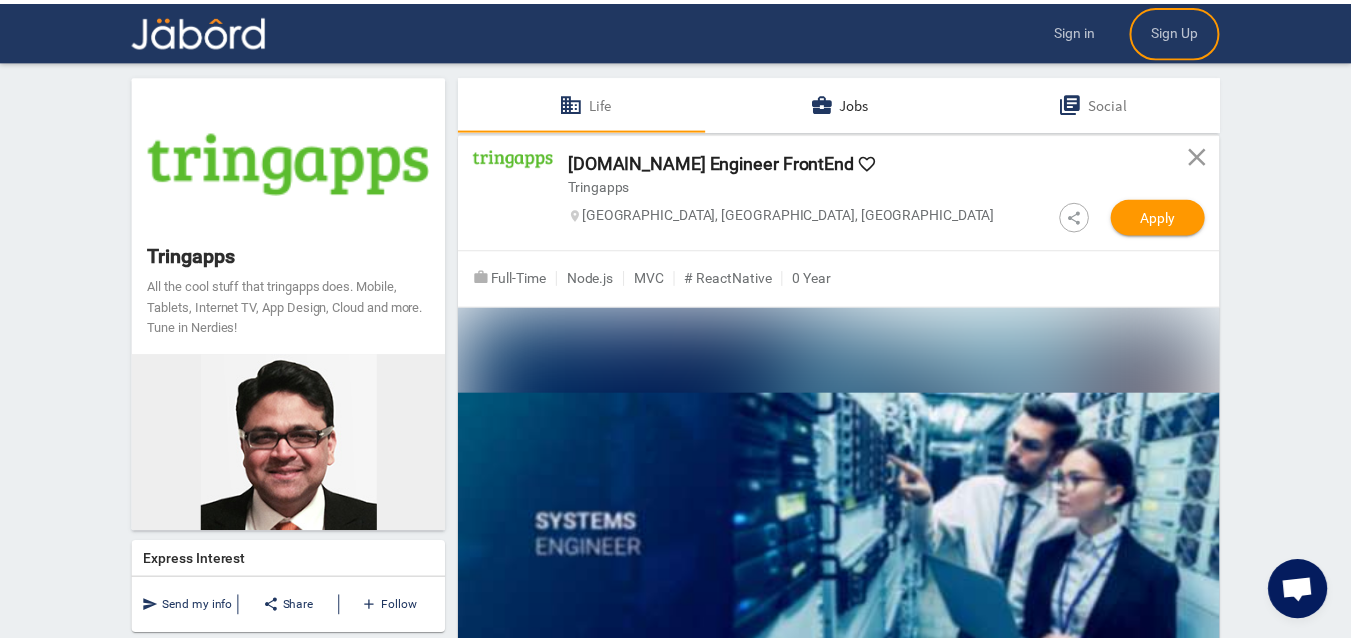 scroll, scrollTop: 0, scrollLeft: 0, axis: both 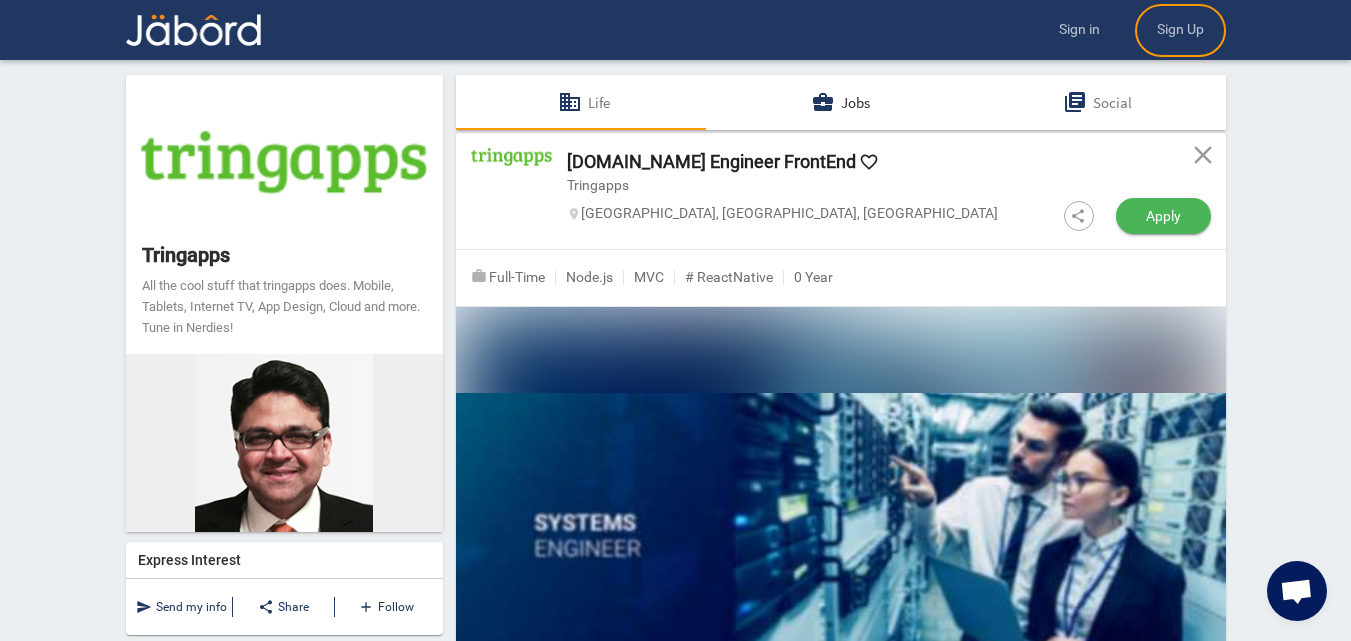 click on "Apply" at bounding box center (1163, 216) 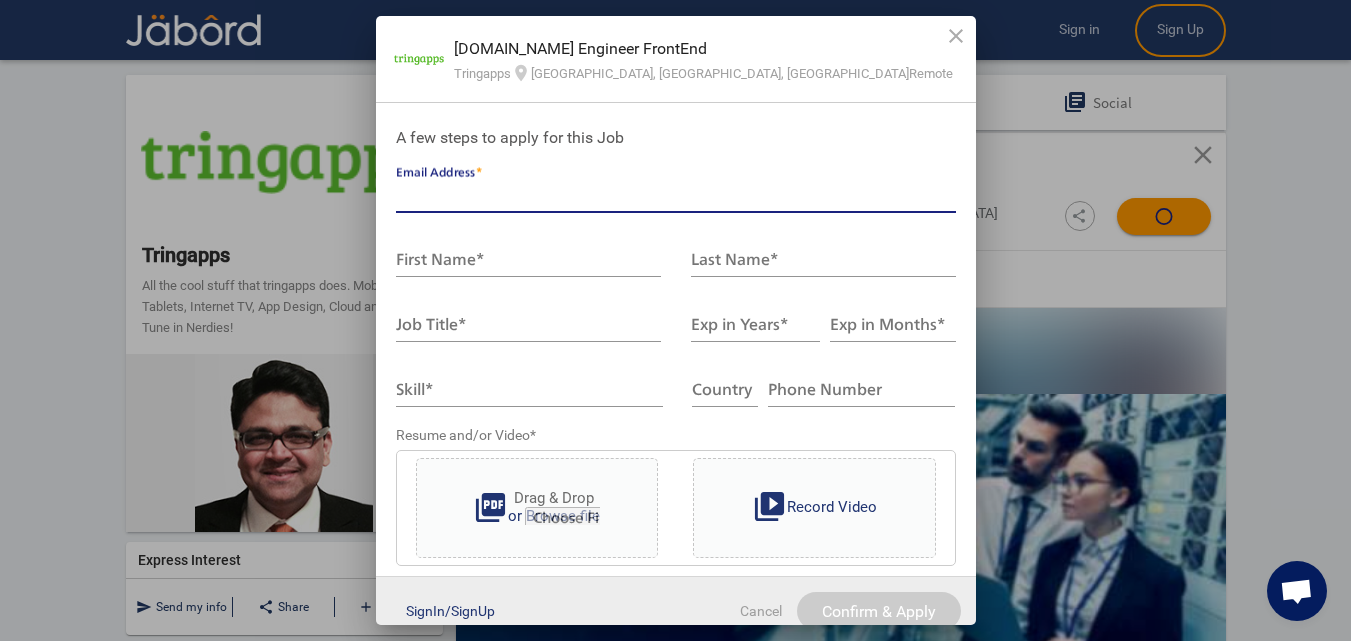 type on "**" 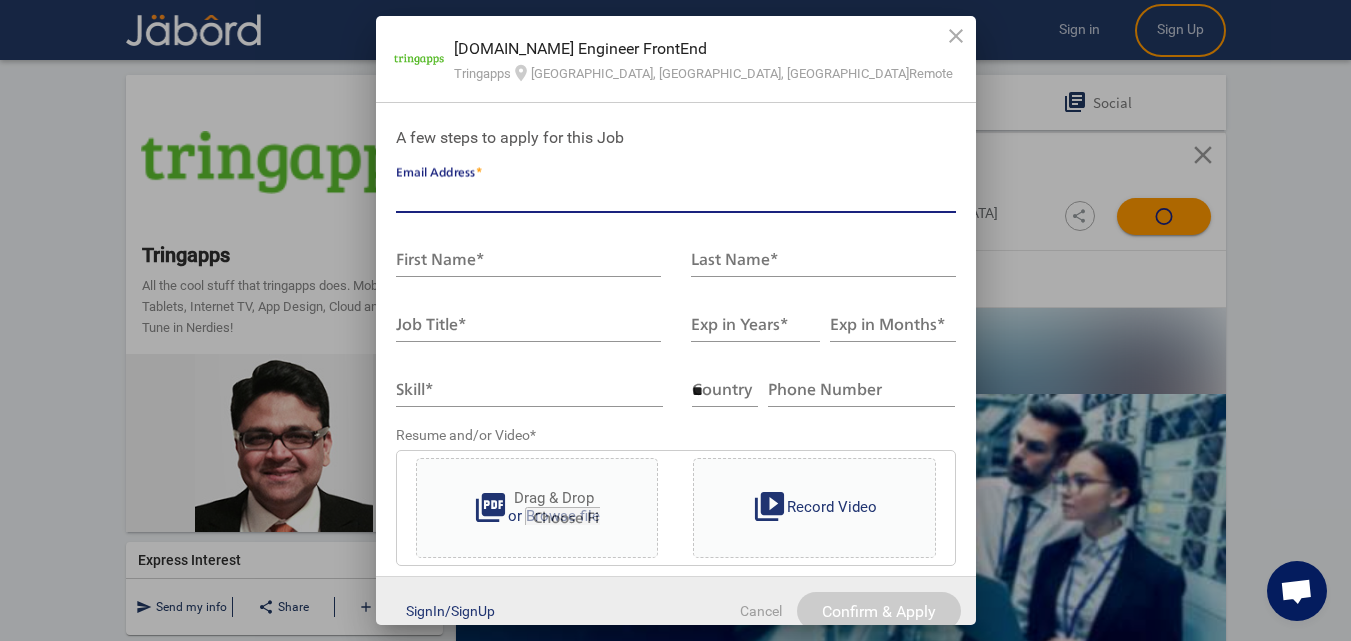click on "Email Address  *" at bounding box center (676, 197) 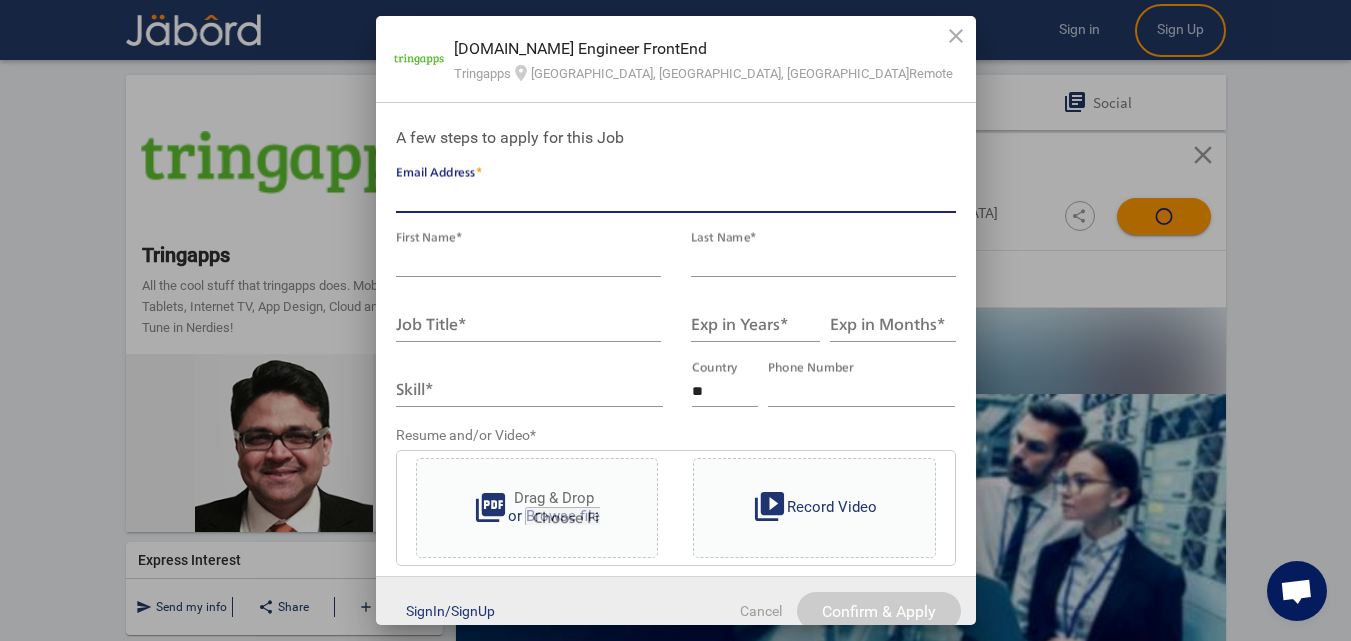 type on "**********" 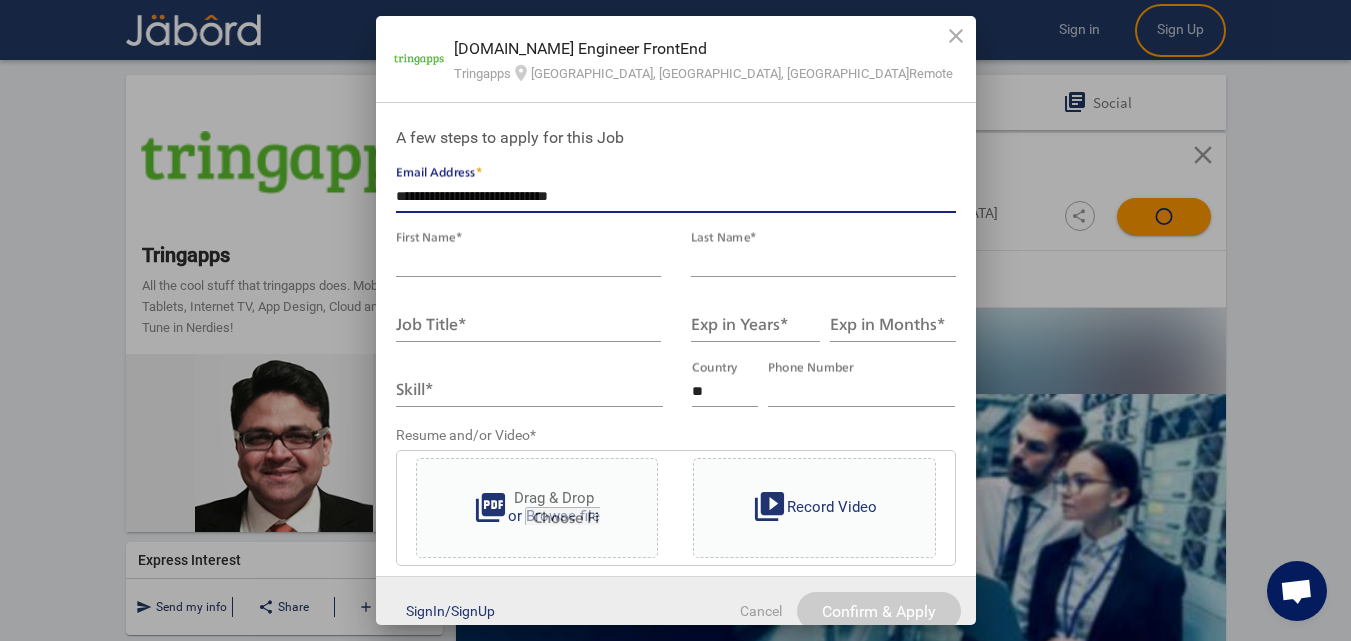 type on "********" 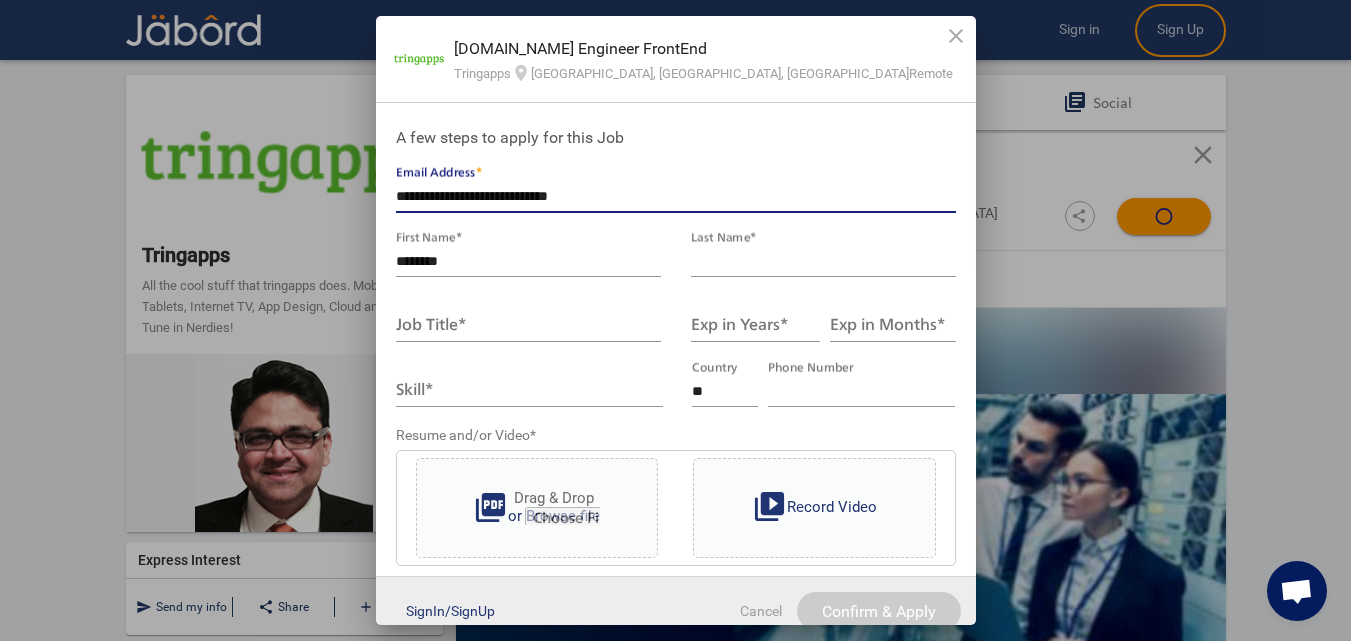 type on "********" 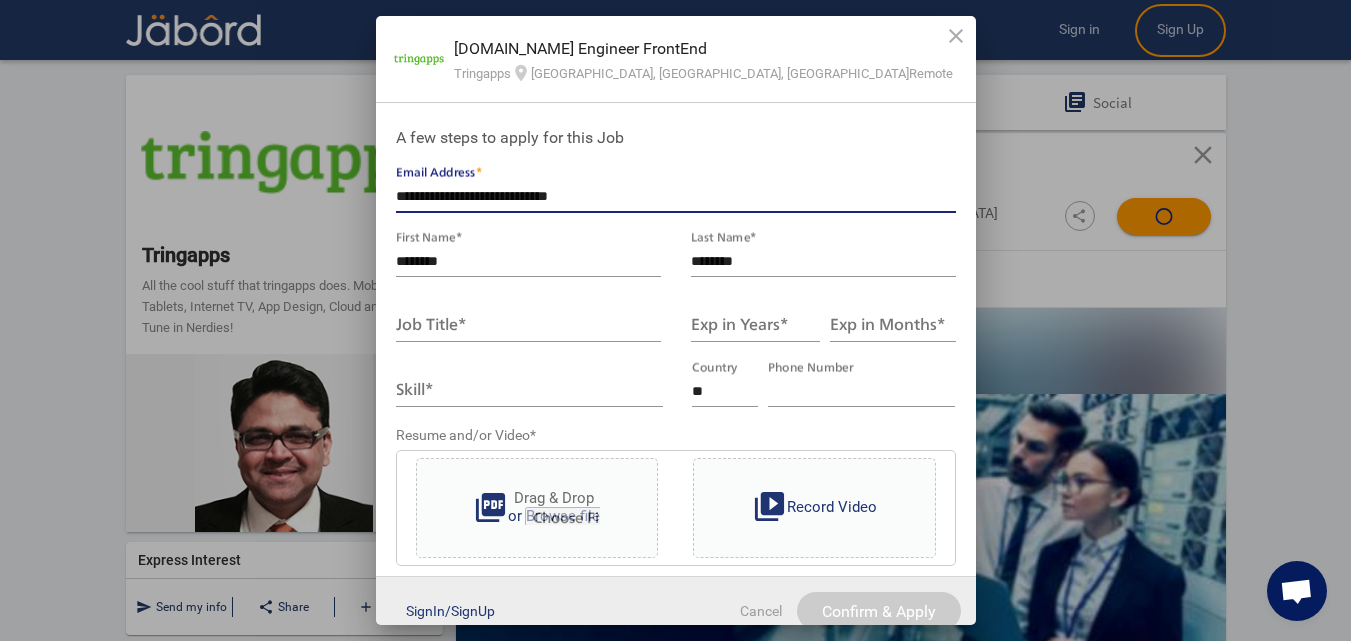 type on "*****" 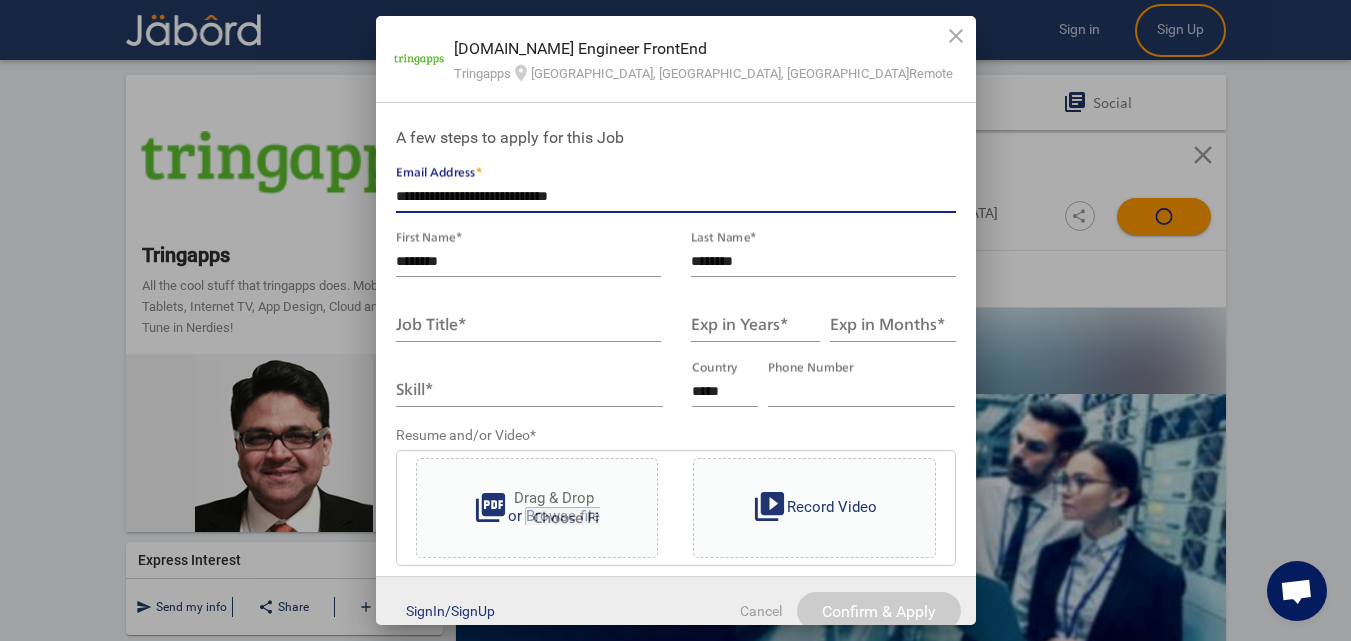 type on "**********" 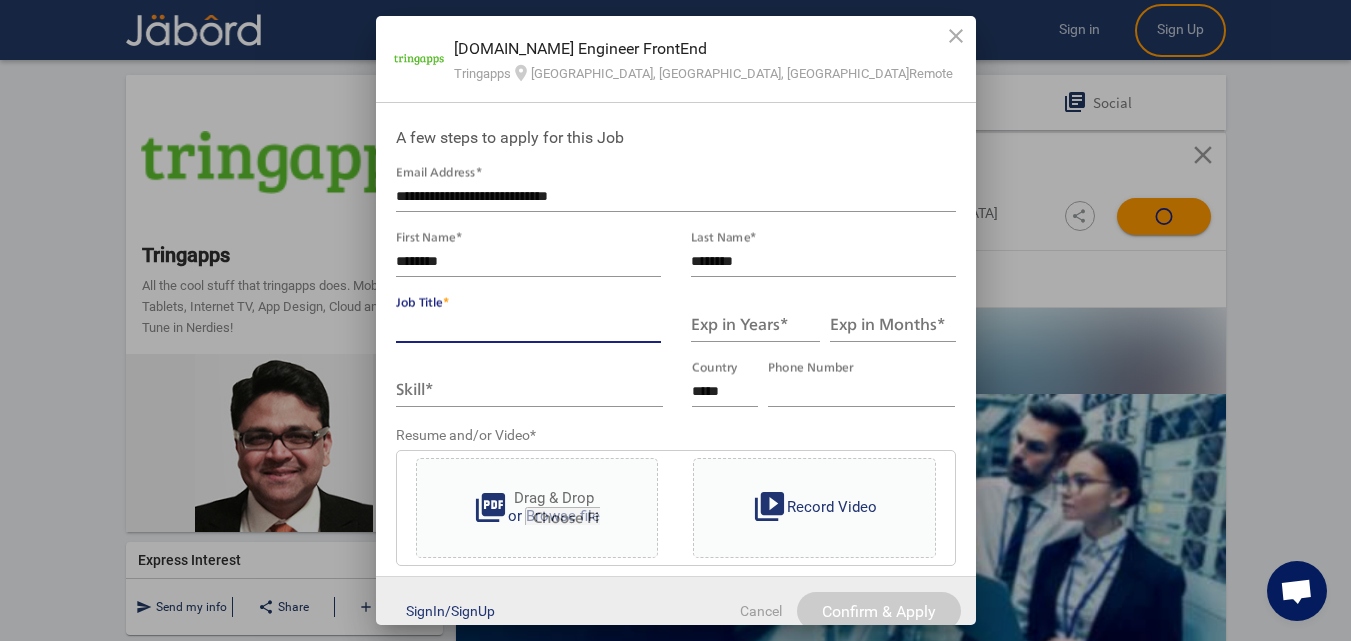 type on "**********" 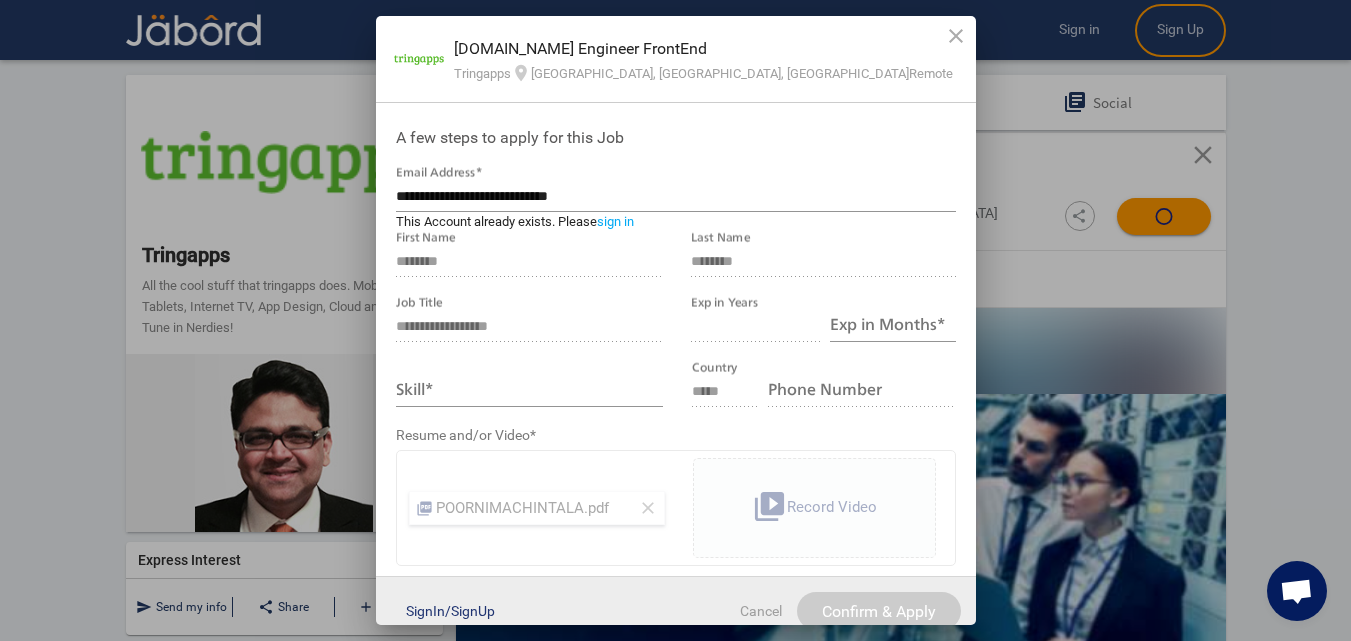 click 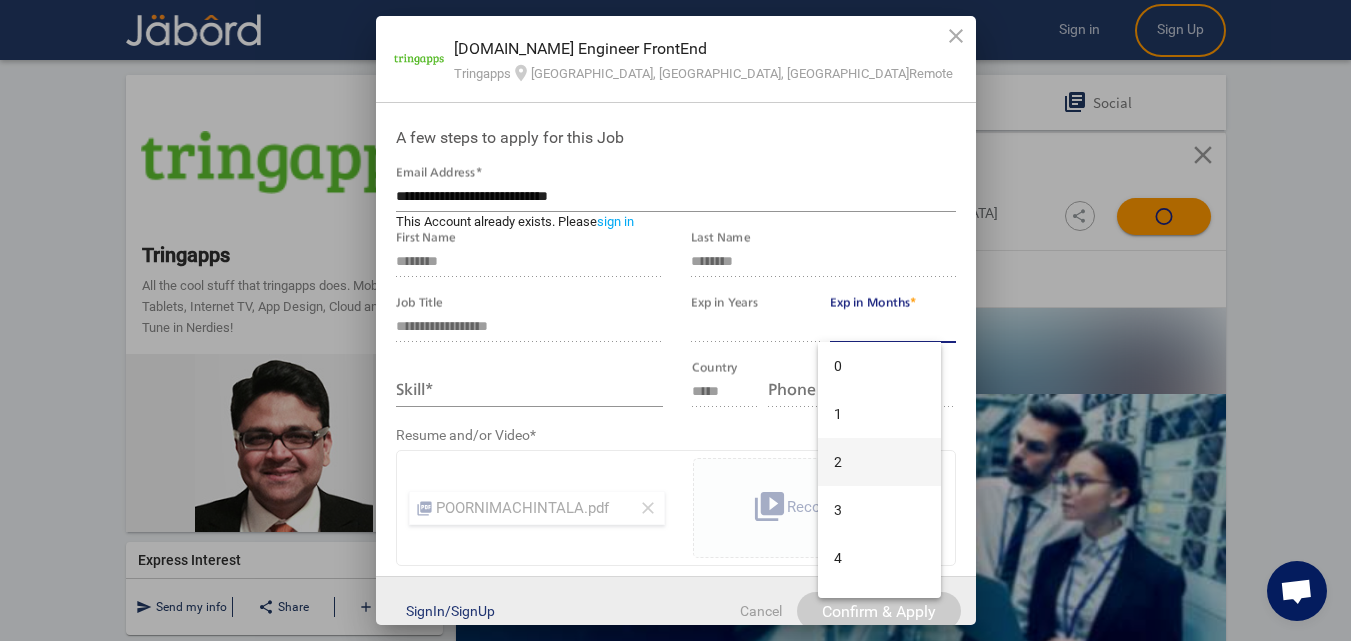 click on "2" at bounding box center (879, 462) 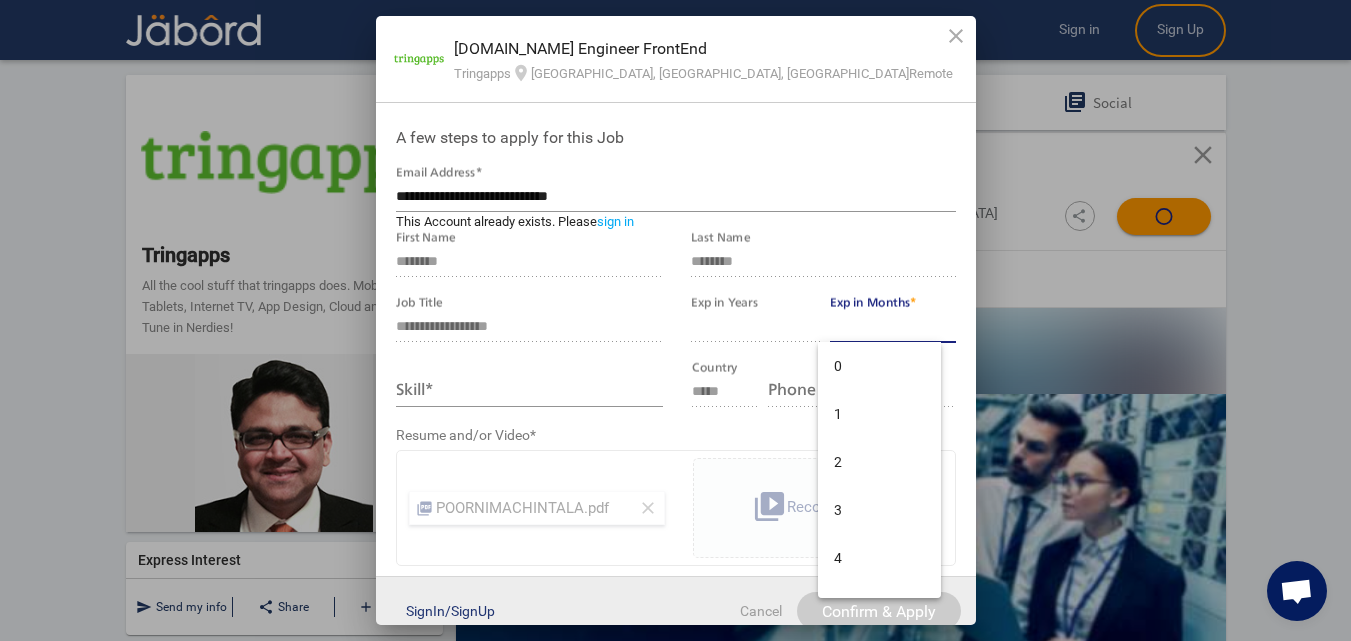 type on "*" 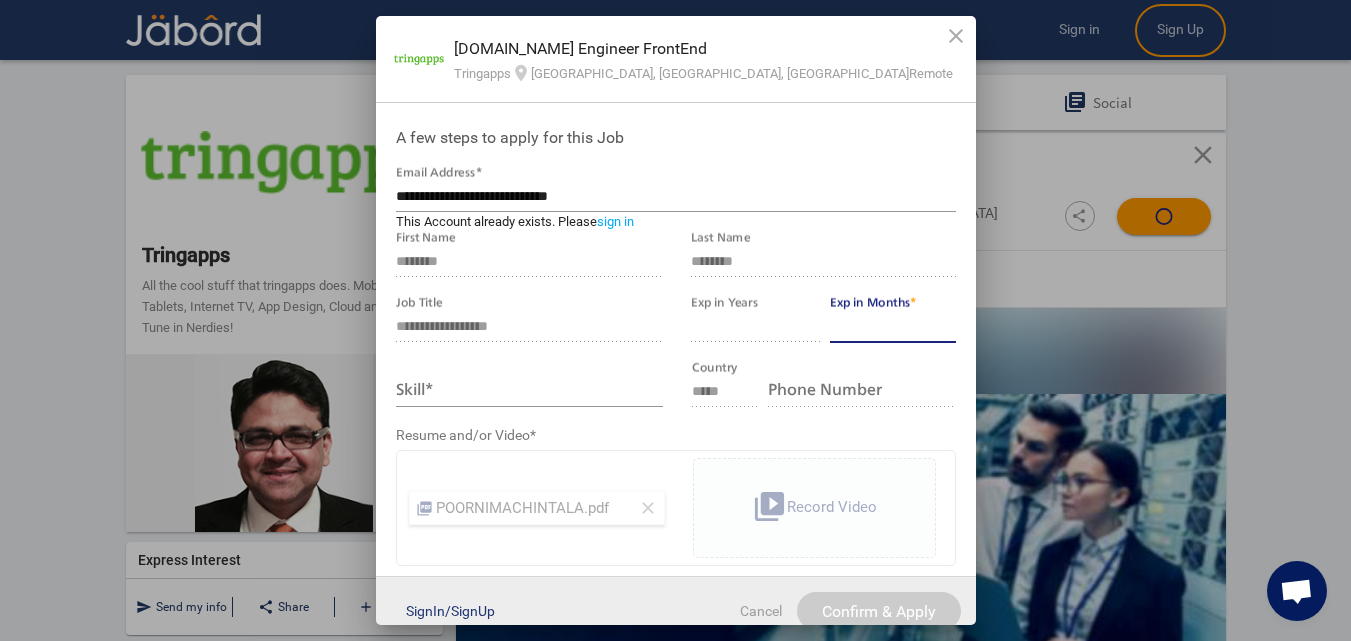 click on "*** Exp in Years" at bounding box center [755, 319] 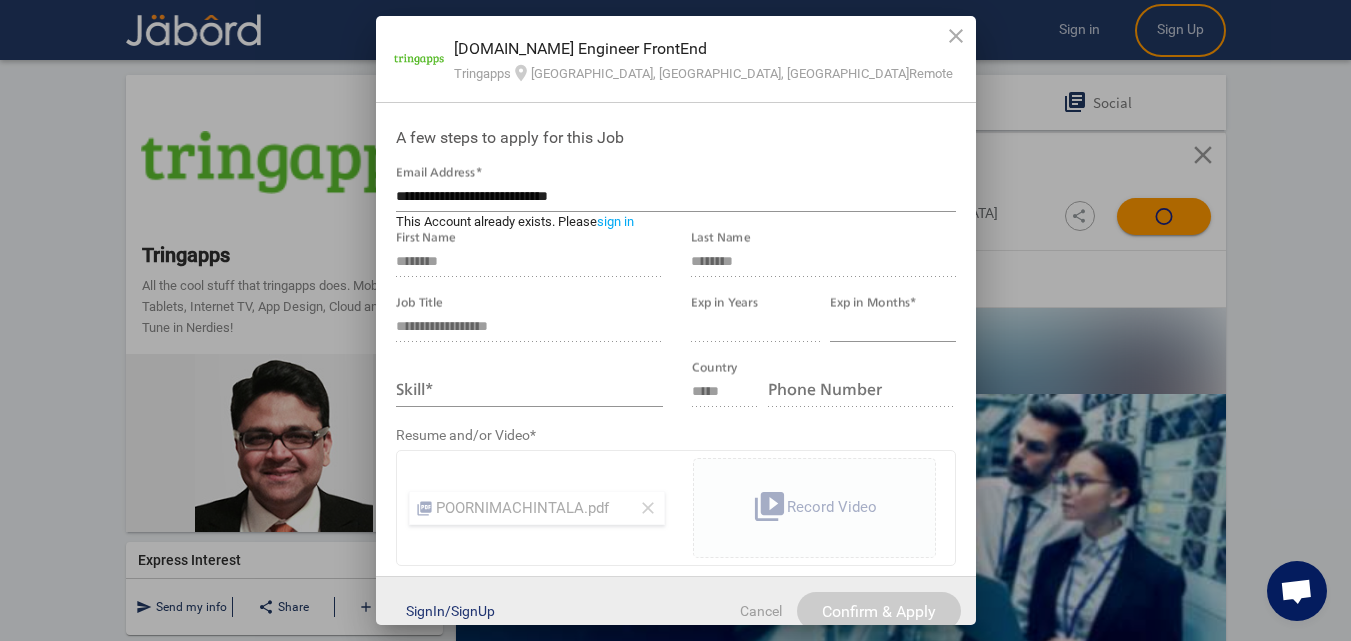 click on "**********" at bounding box center [676, 329] 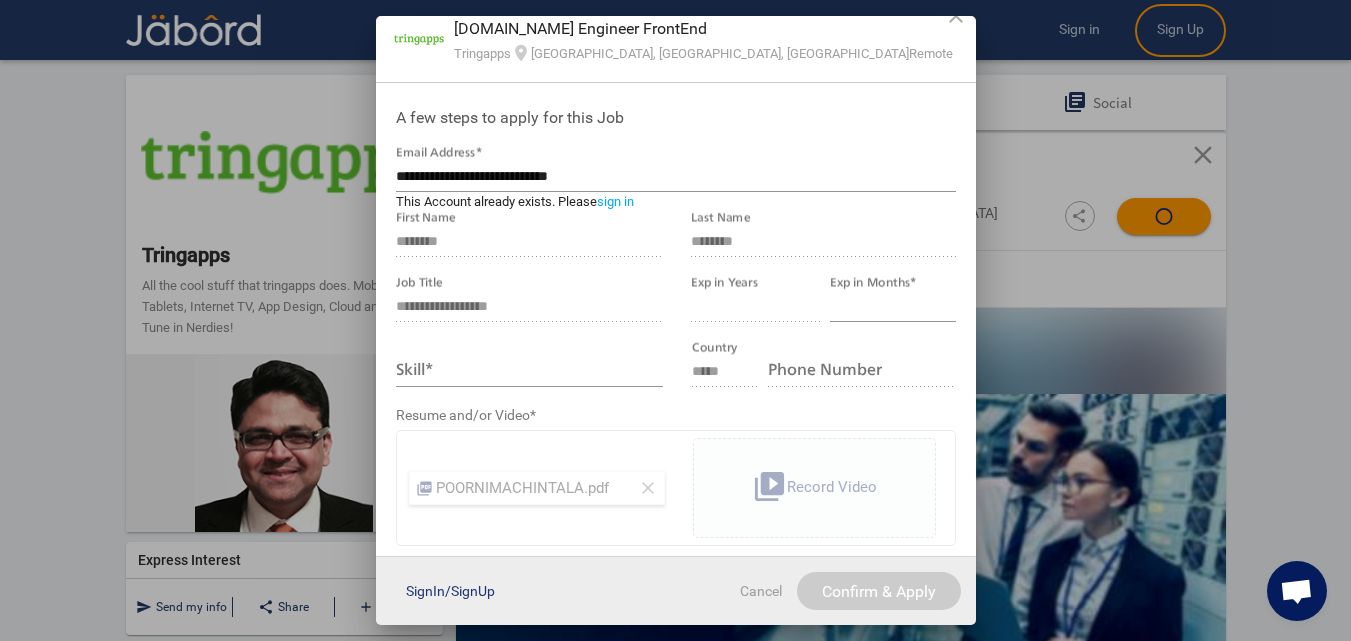 click on "Phone Number" 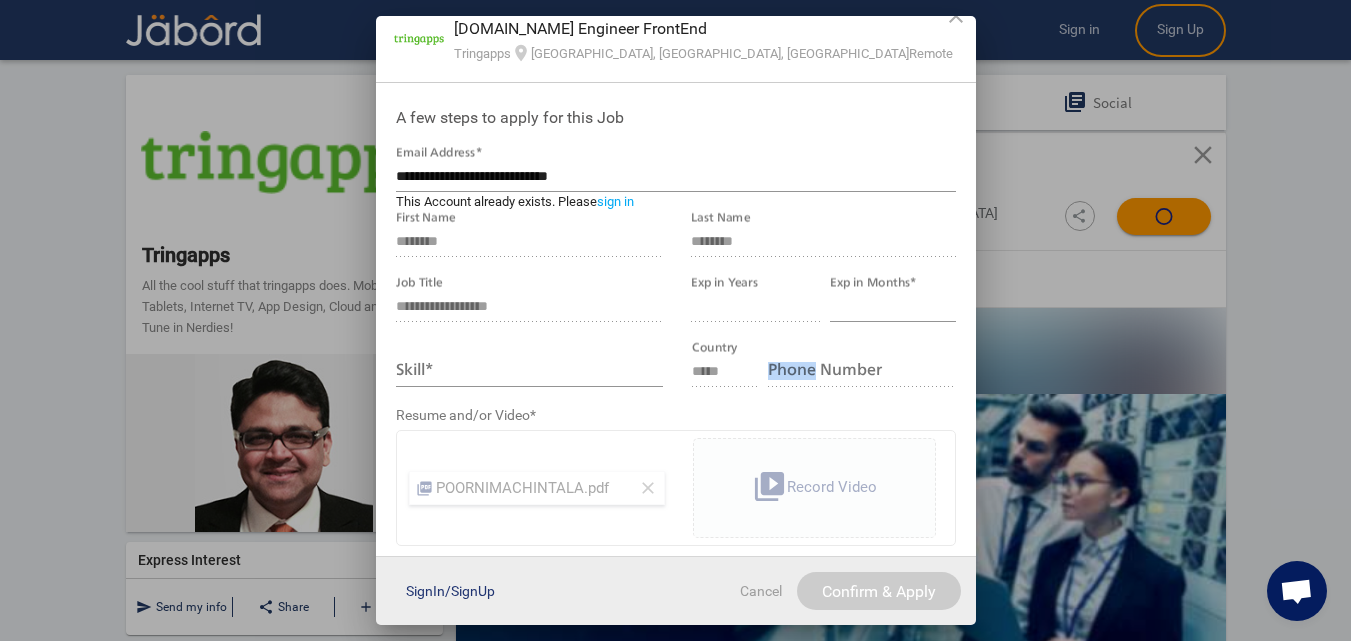 click 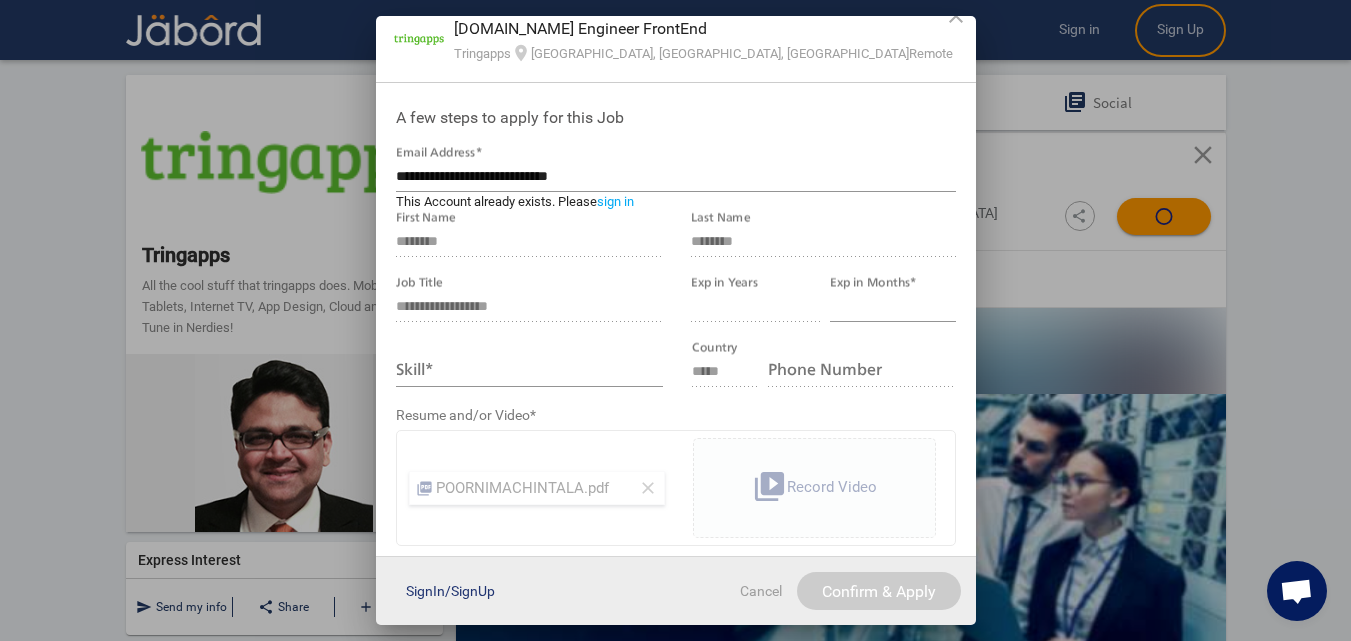 click on "sign in" at bounding box center (615, 201) 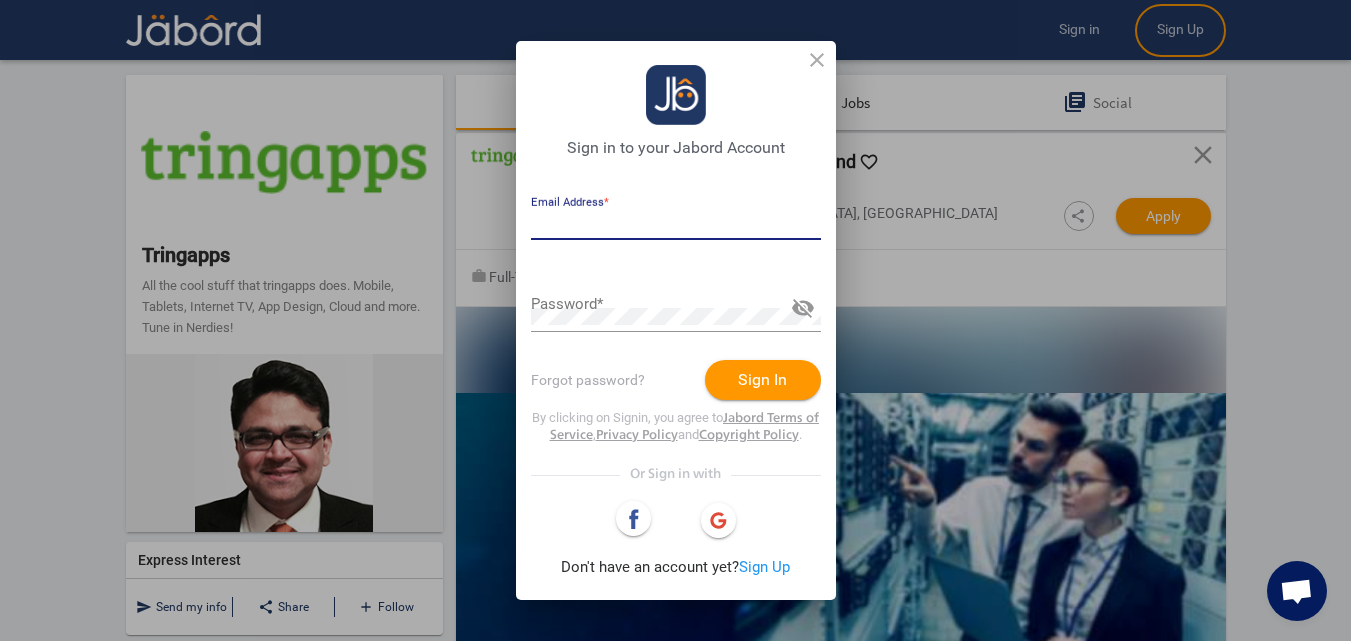 click on "Email Address  *" at bounding box center (676, 223) 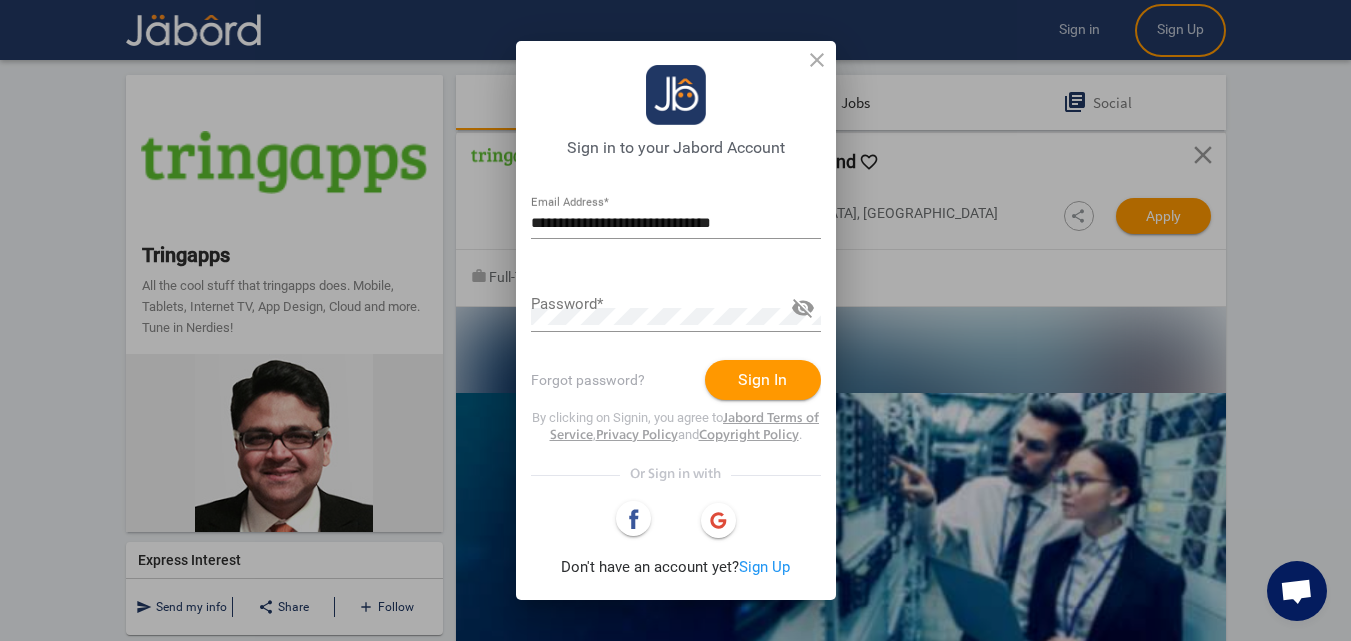 click on "visibility_off Password  *" at bounding box center (676, 305) 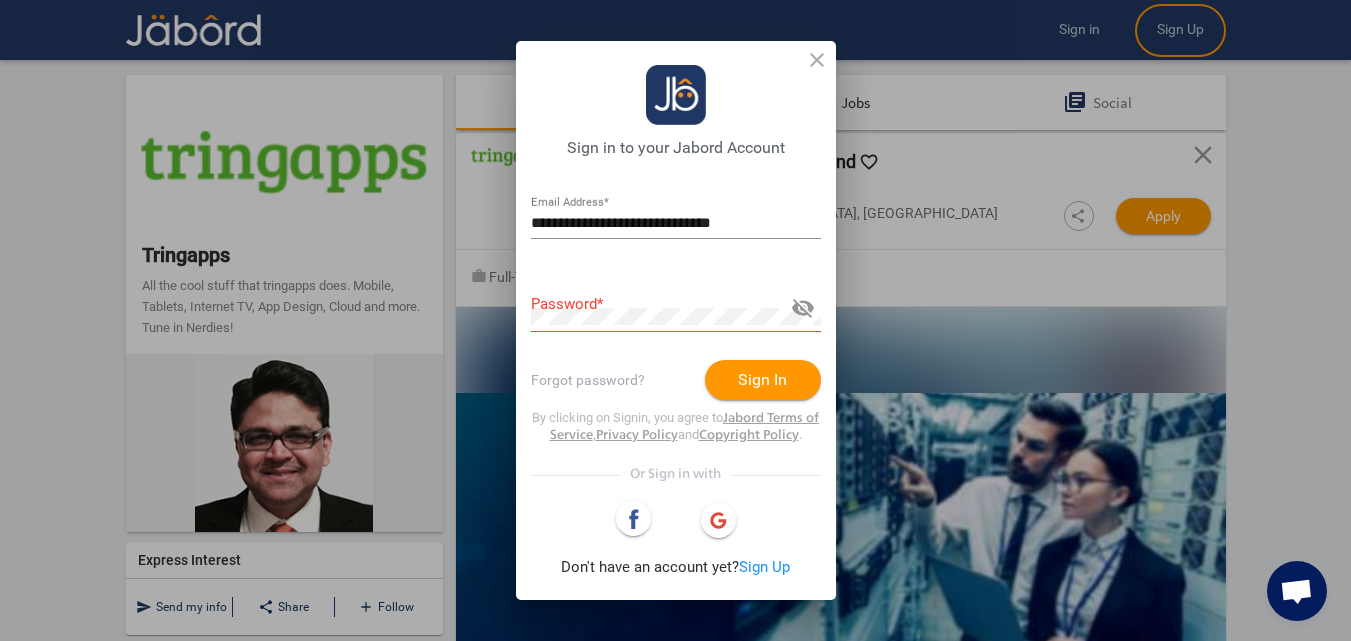 click on "Sign Up" at bounding box center (764, 567) 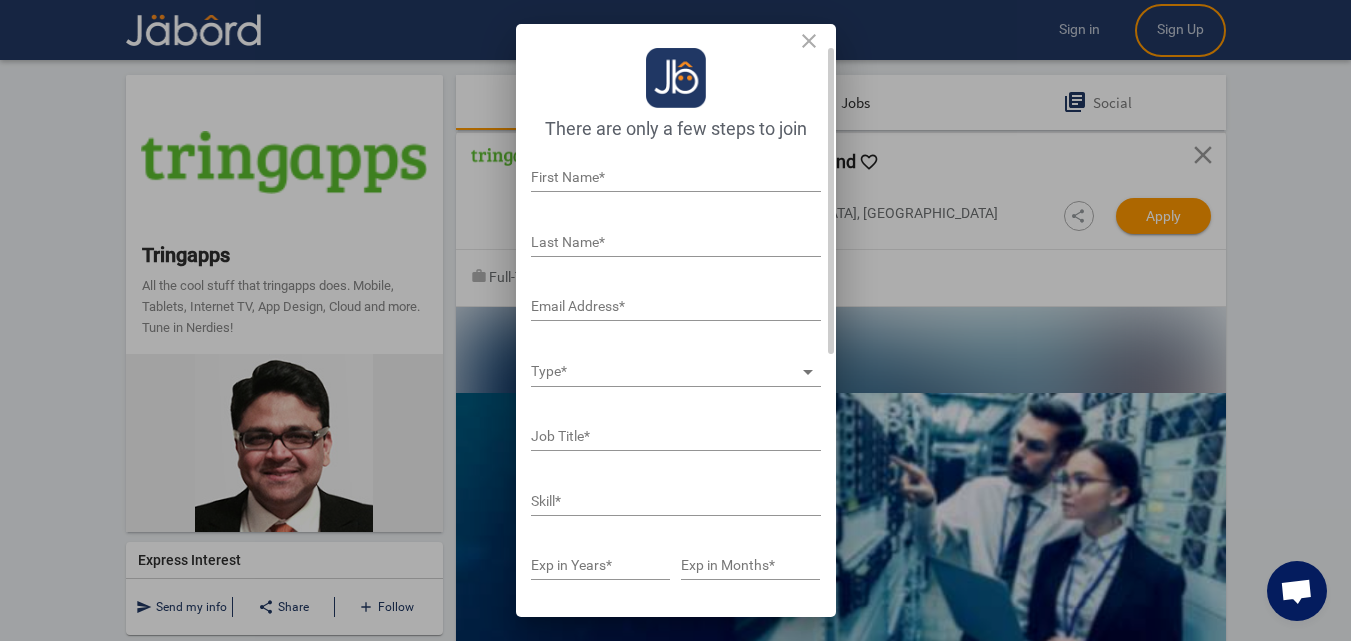 type on "**" 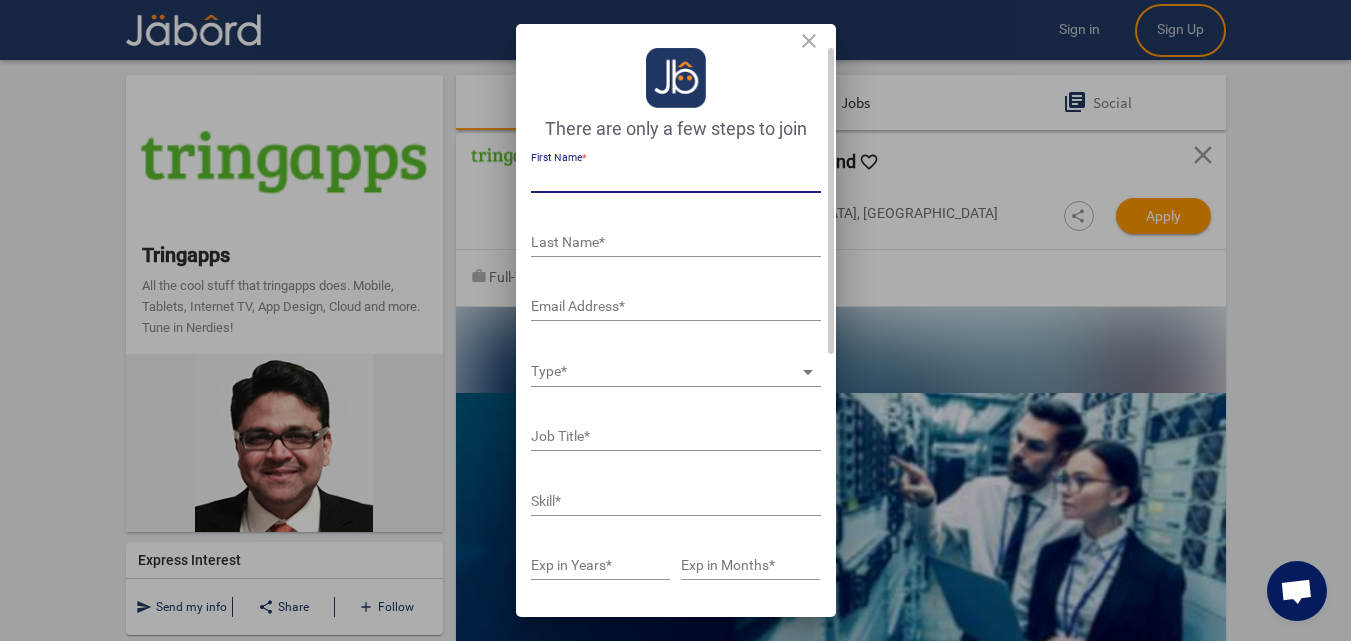 click on "First Name  *" at bounding box center (676, 178) 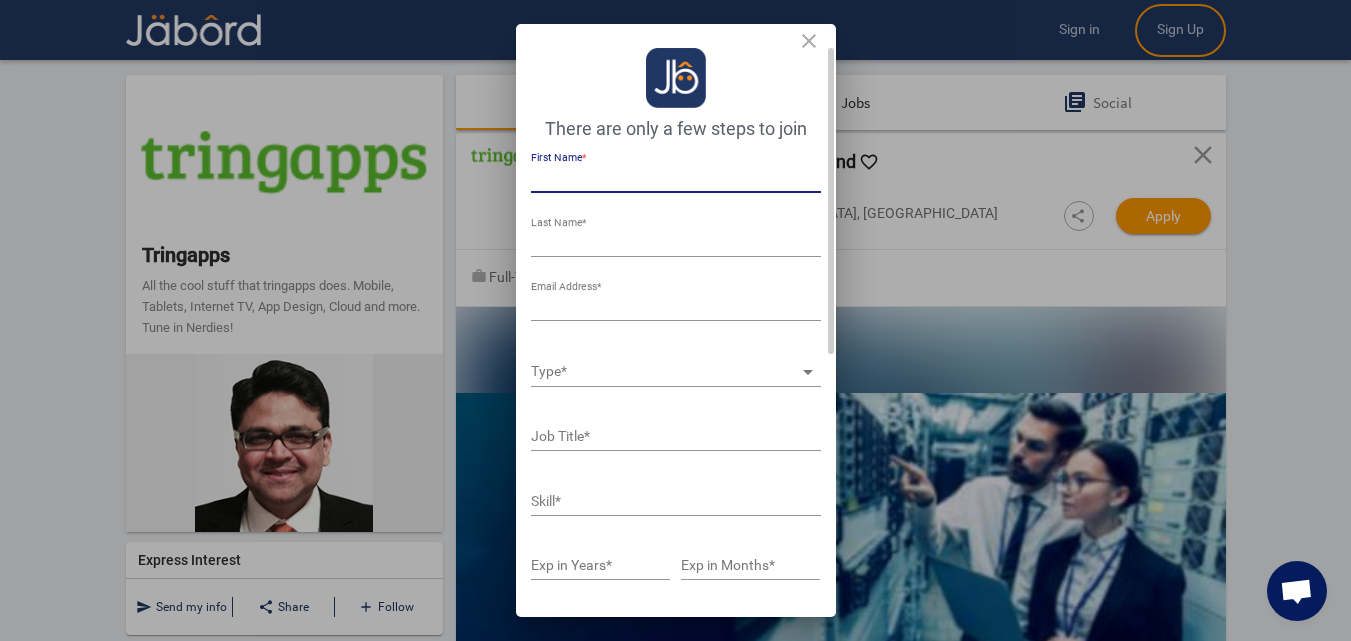 type on "********" 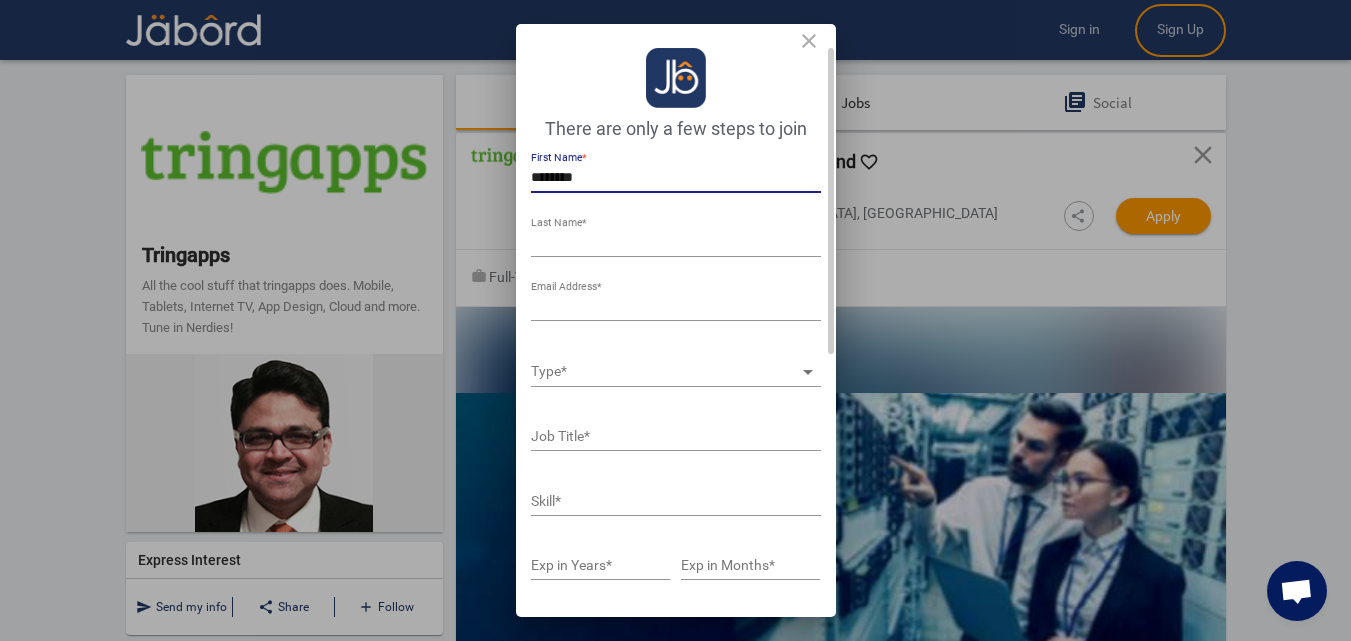 type on "********" 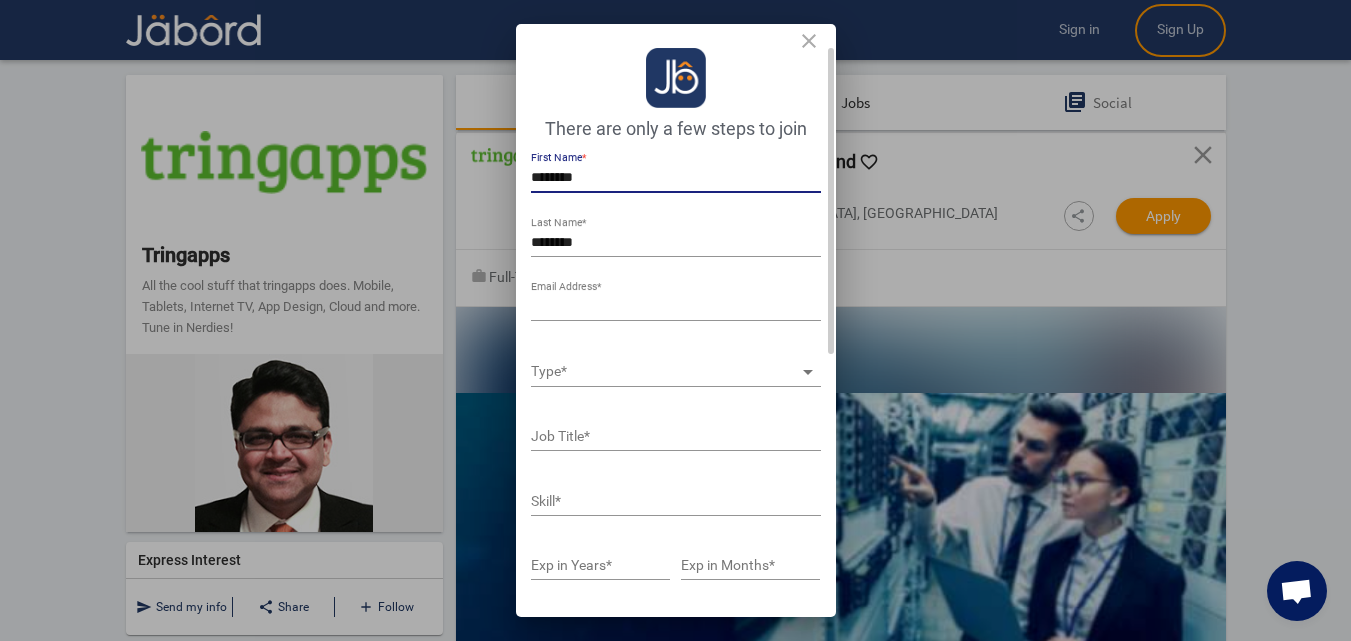 type on "**********" 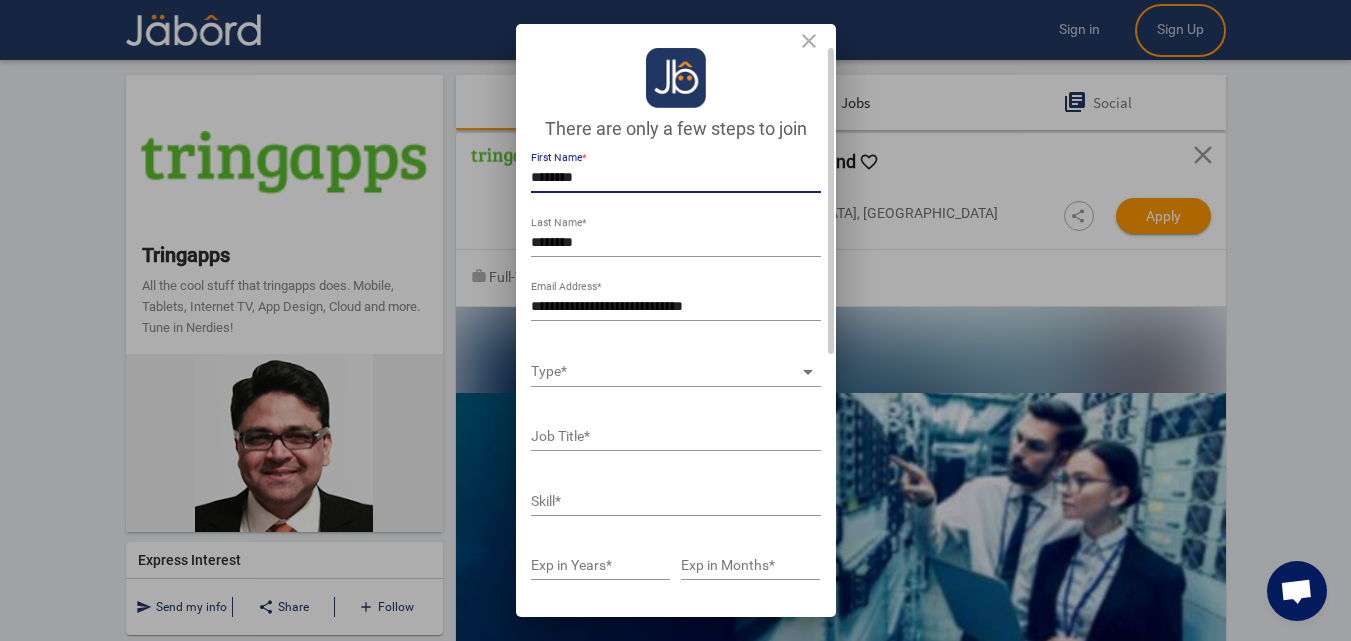 type on "*****" 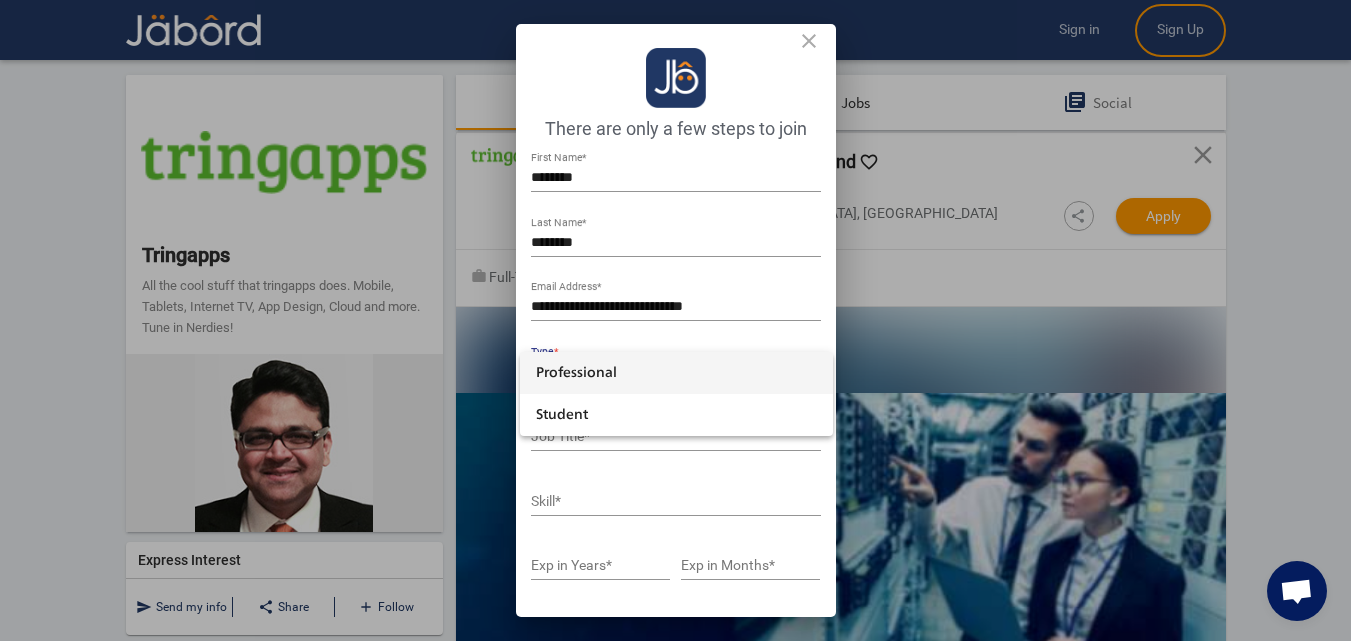 click on "Professional" at bounding box center (676, 373) 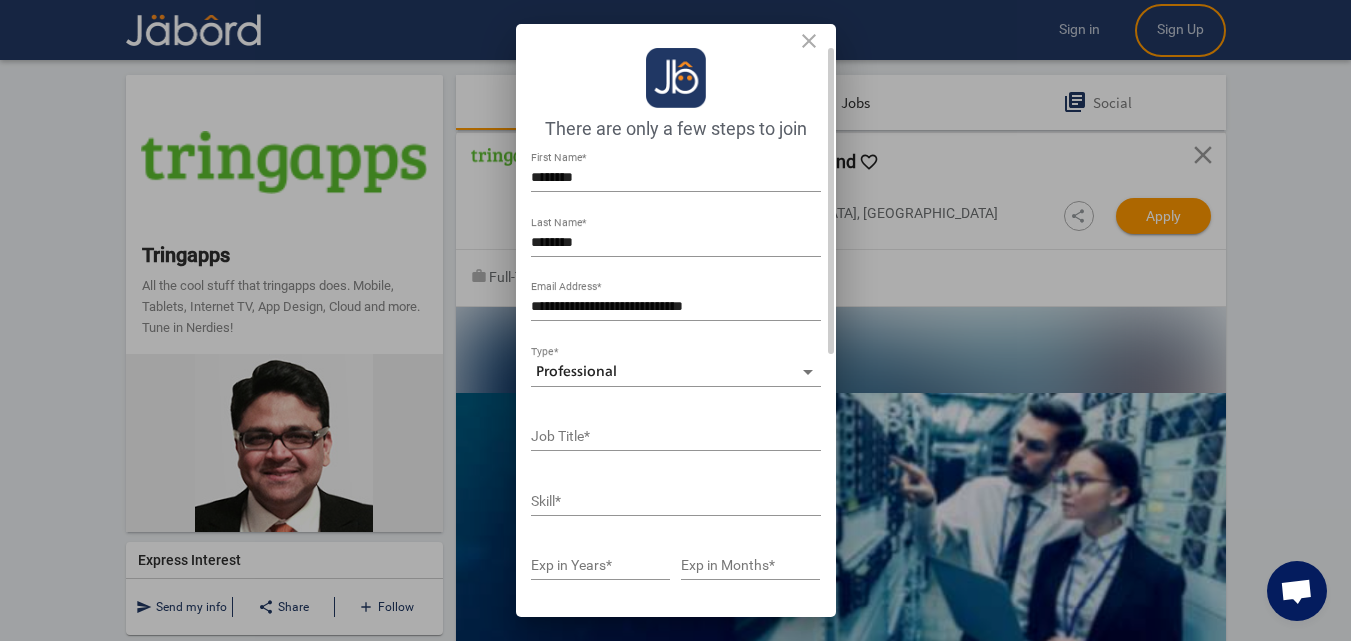 click on "Job Title  *" at bounding box center (676, 431) 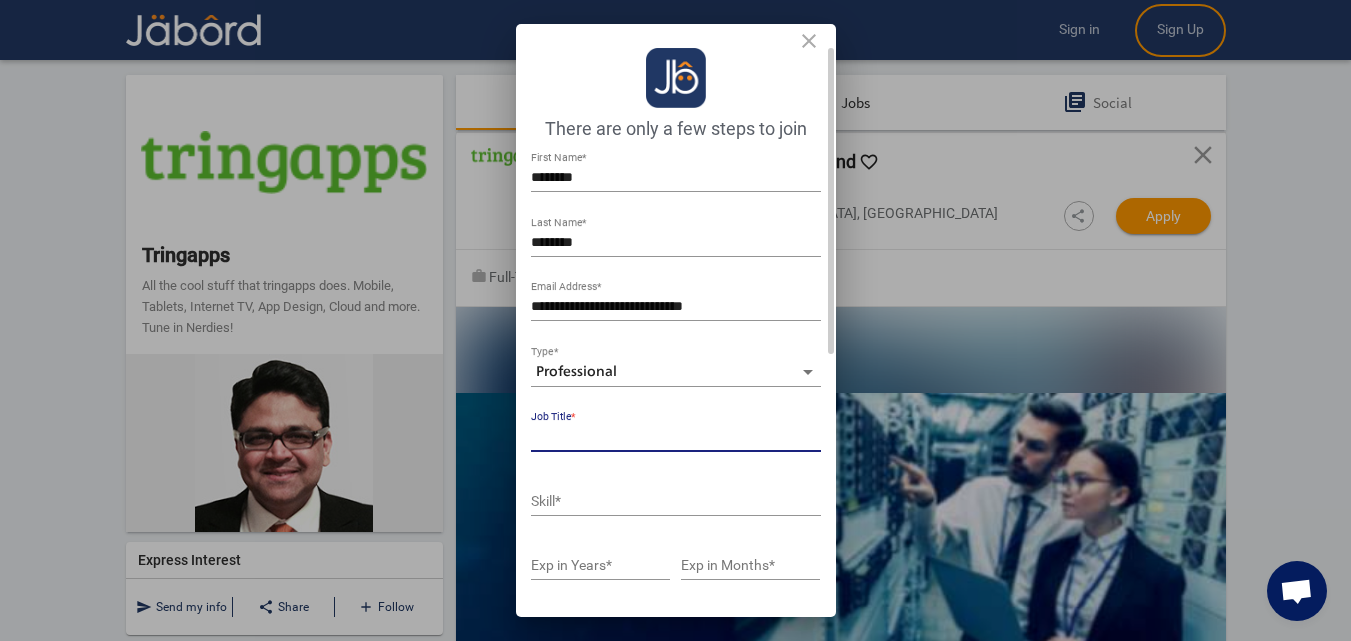 click on "Job Title  *" at bounding box center [676, 437] 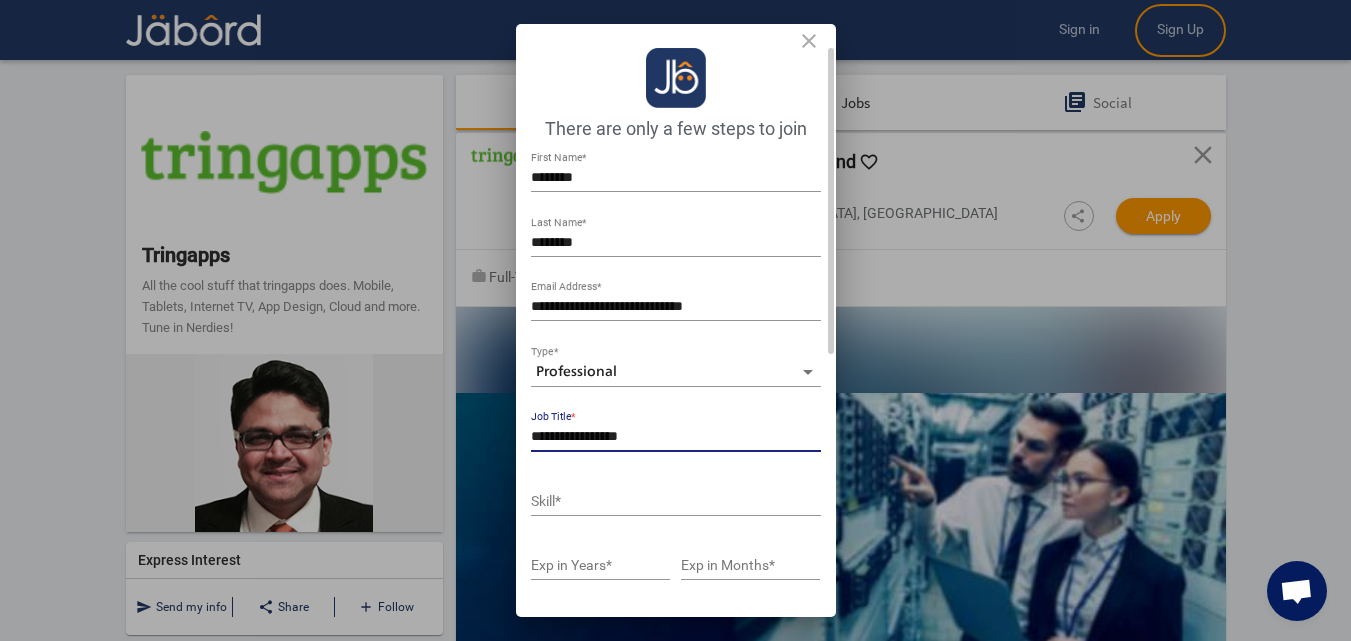 click on "**********" at bounding box center [676, 437] 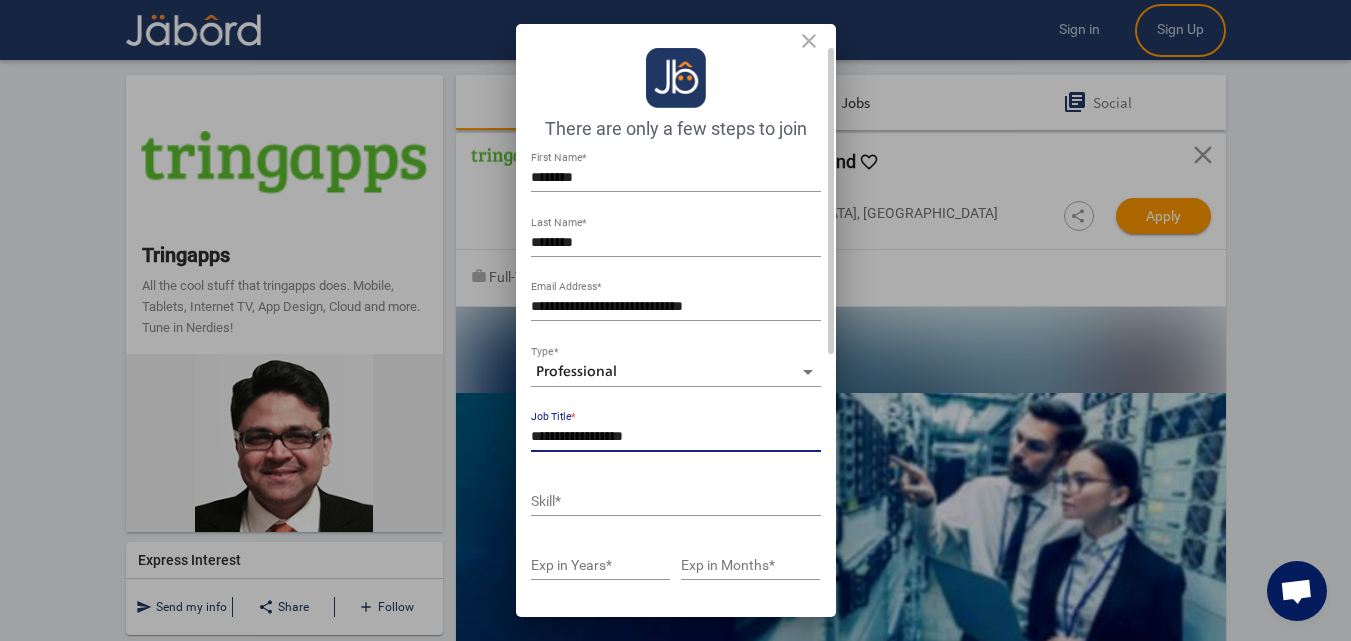 type on "**********" 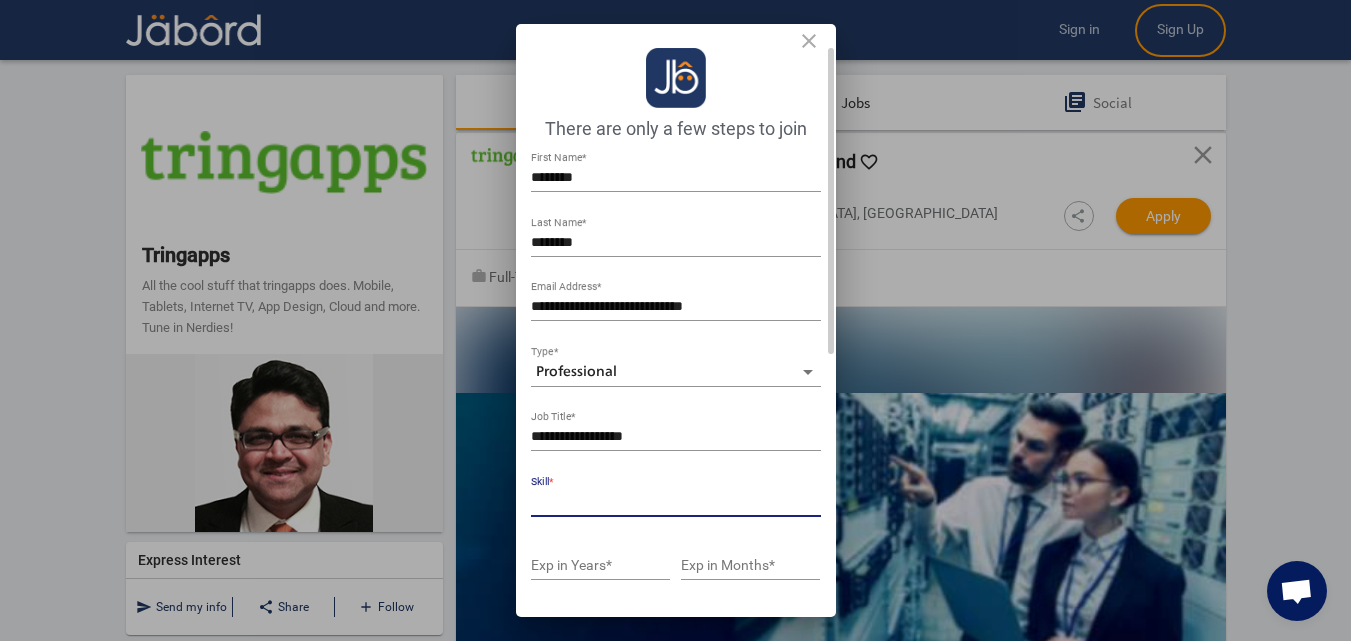 click on "Skill  *" at bounding box center [676, 502] 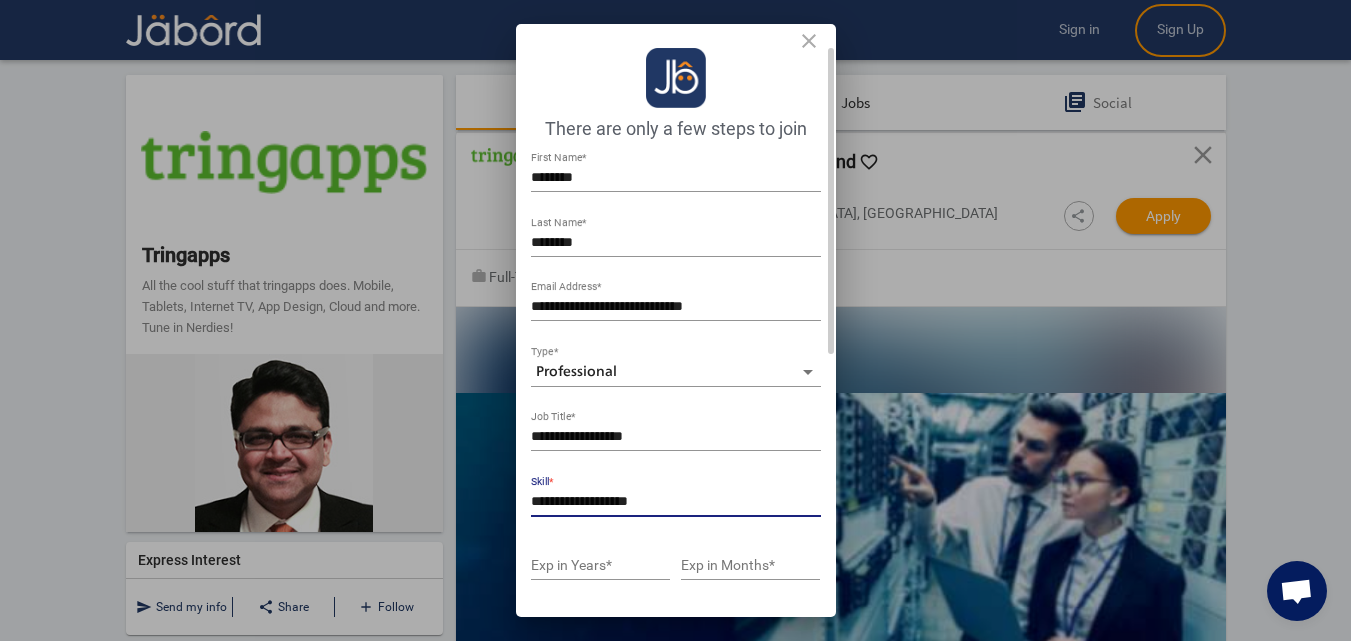type on "**********" 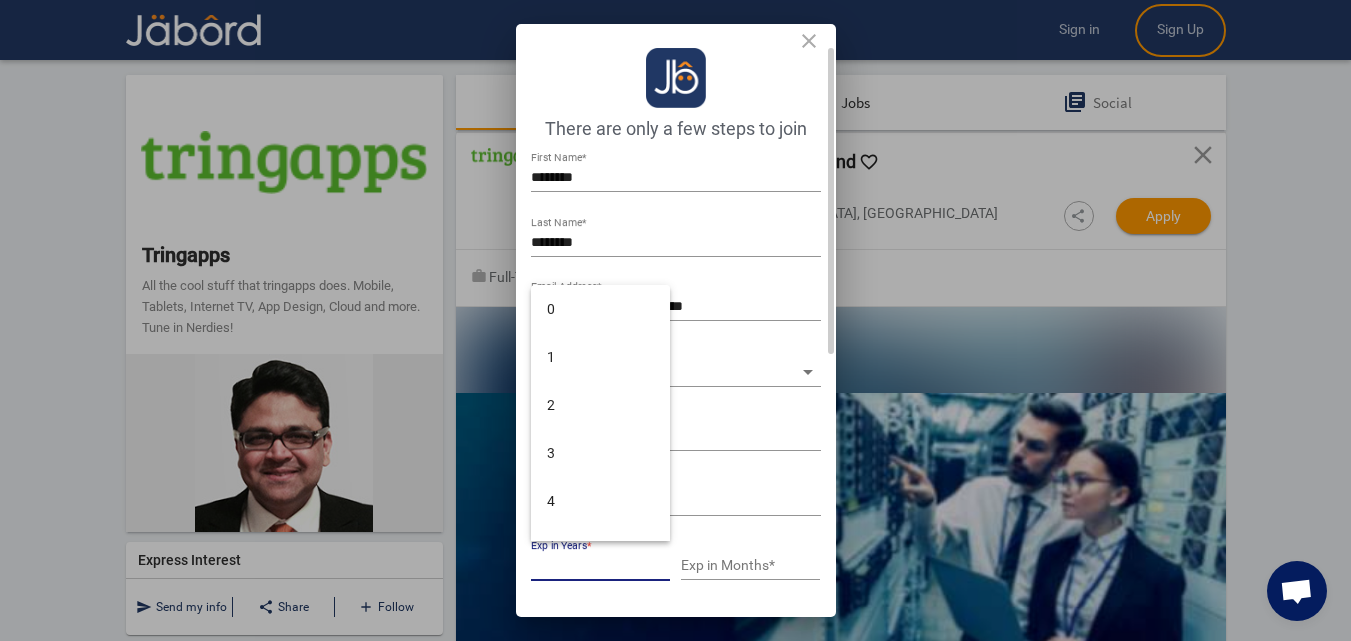 click on "Exp in Years  *" at bounding box center [600, 566] 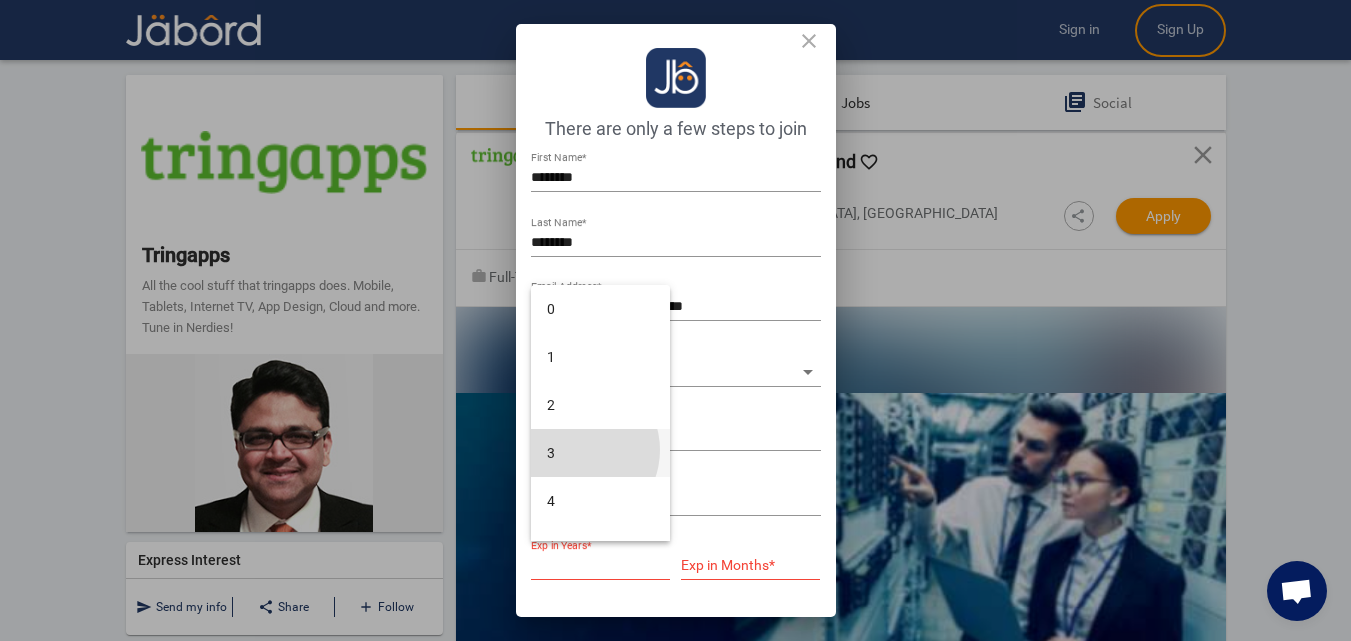 click on "3" at bounding box center [600, 453] 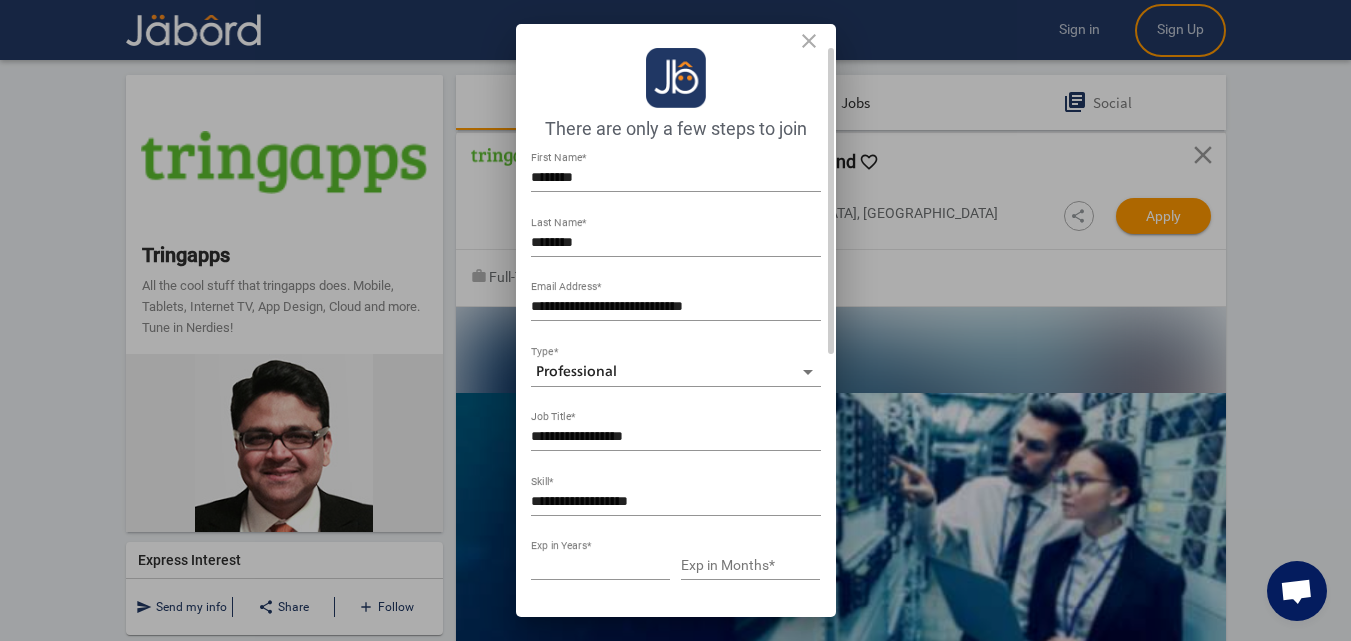 click on "Exp in Months  *" 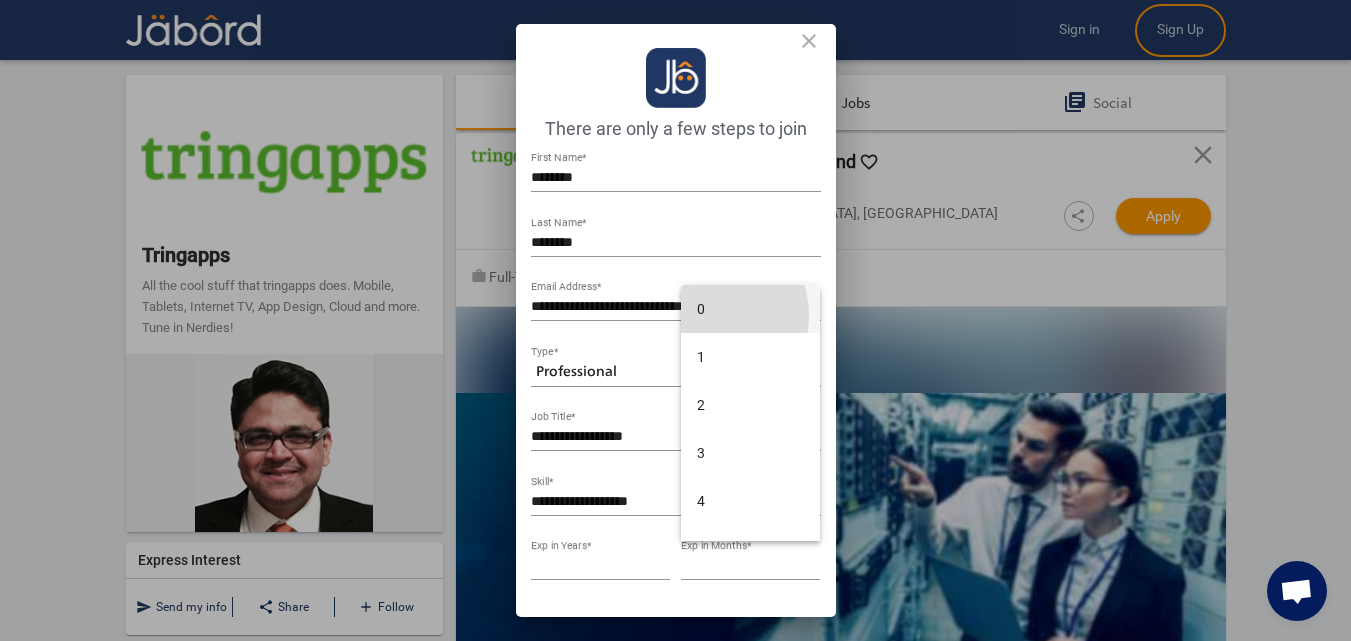 click on "0" at bounding box center (750, 309) 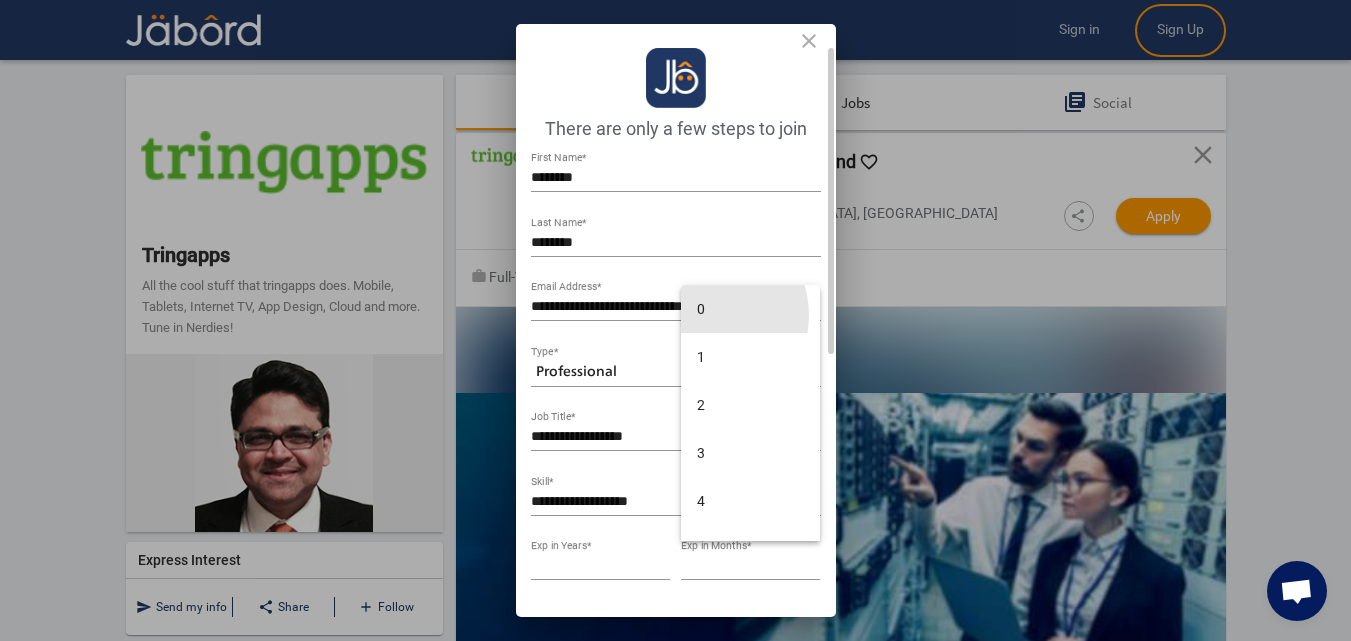 type on "*" 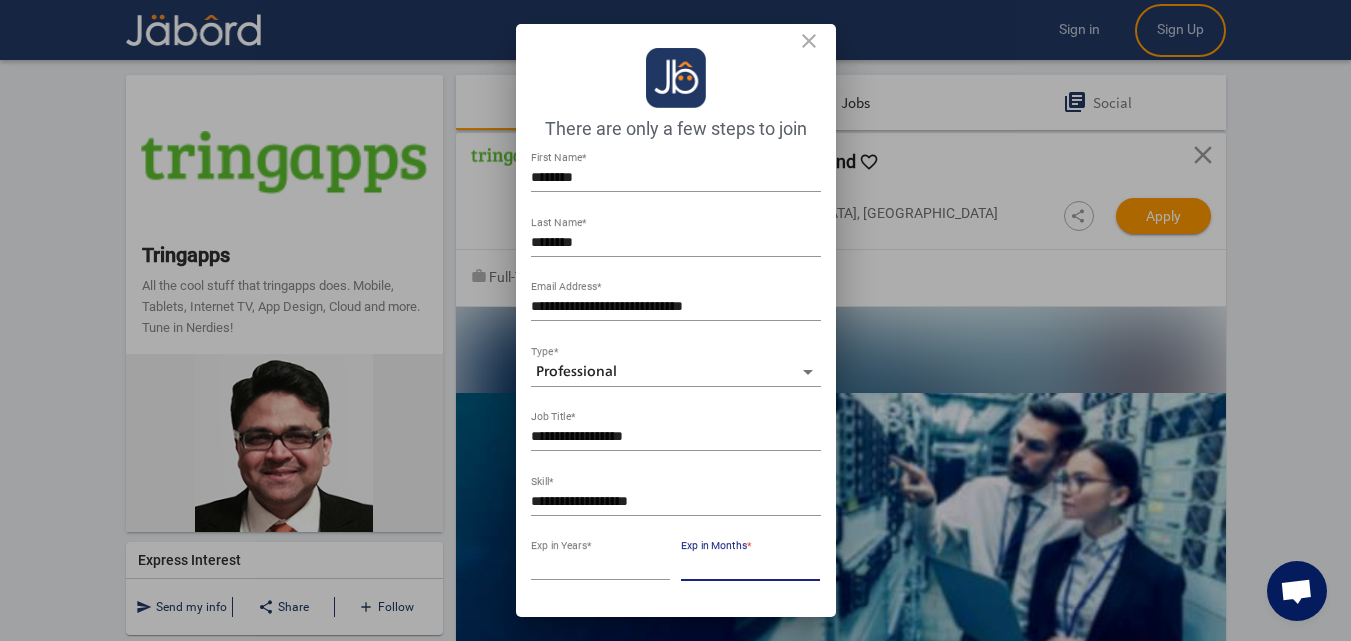 scroll, scrollTop: 400, scrollLeft: 0, axis: vertical 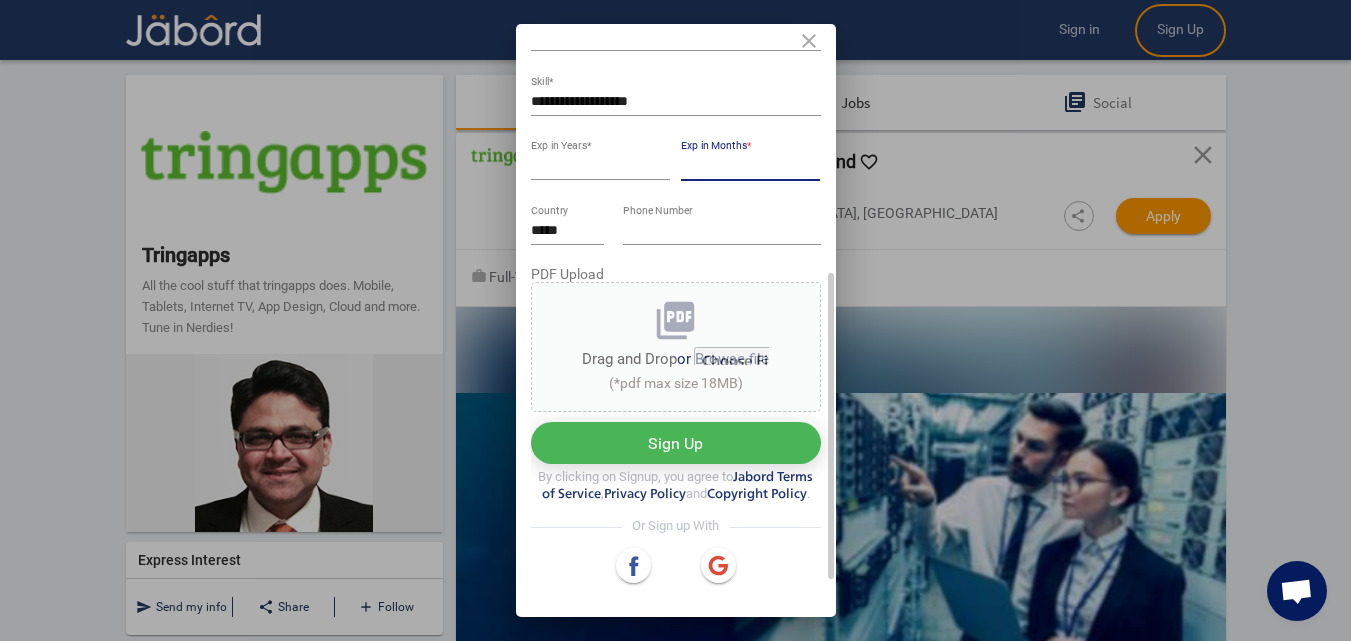 click on "Sign Up" at bounding box center [676, 443] 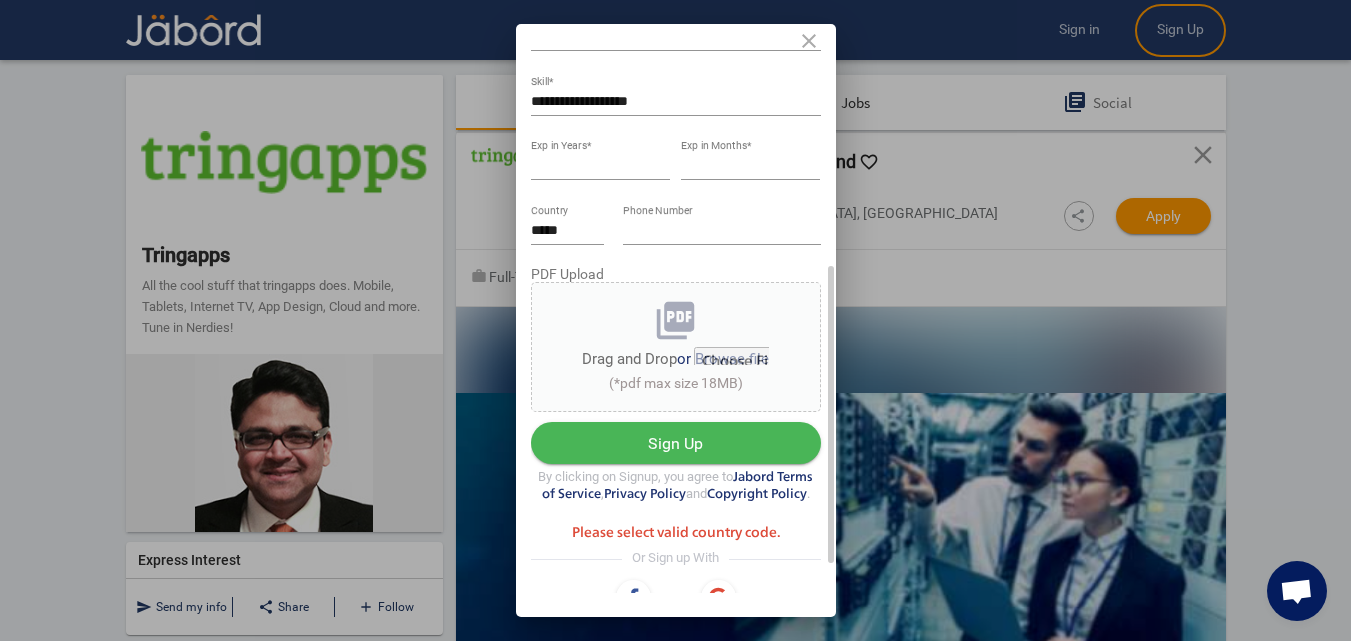 click on "picture_as_pdf" at bounding box center [675, 322] 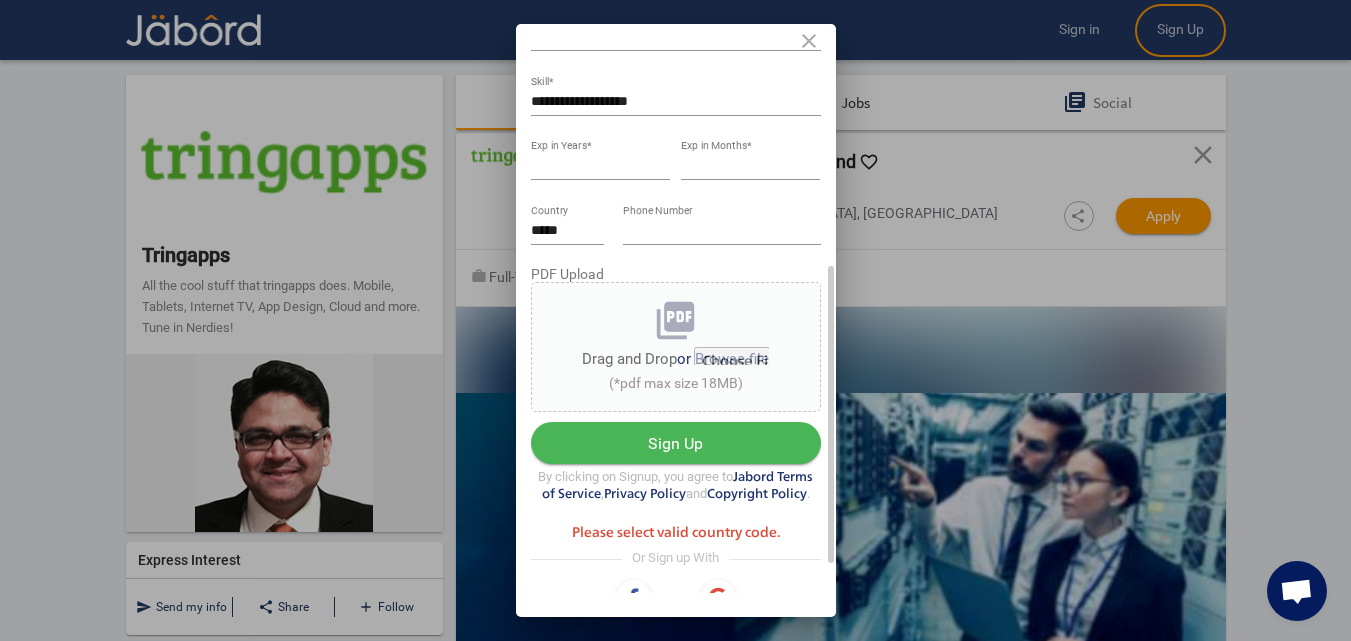click on "(*pdf max size 18MB)" at bounding box center (676, 383) 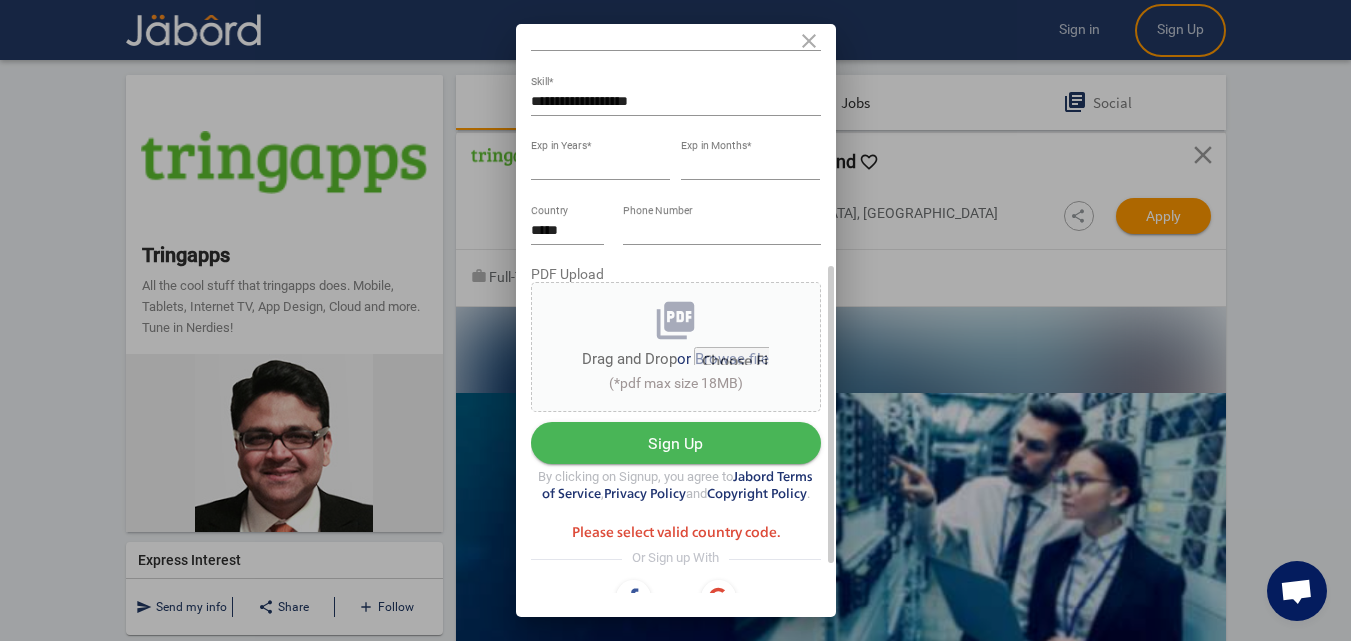 click at bounding box center (731, 356) 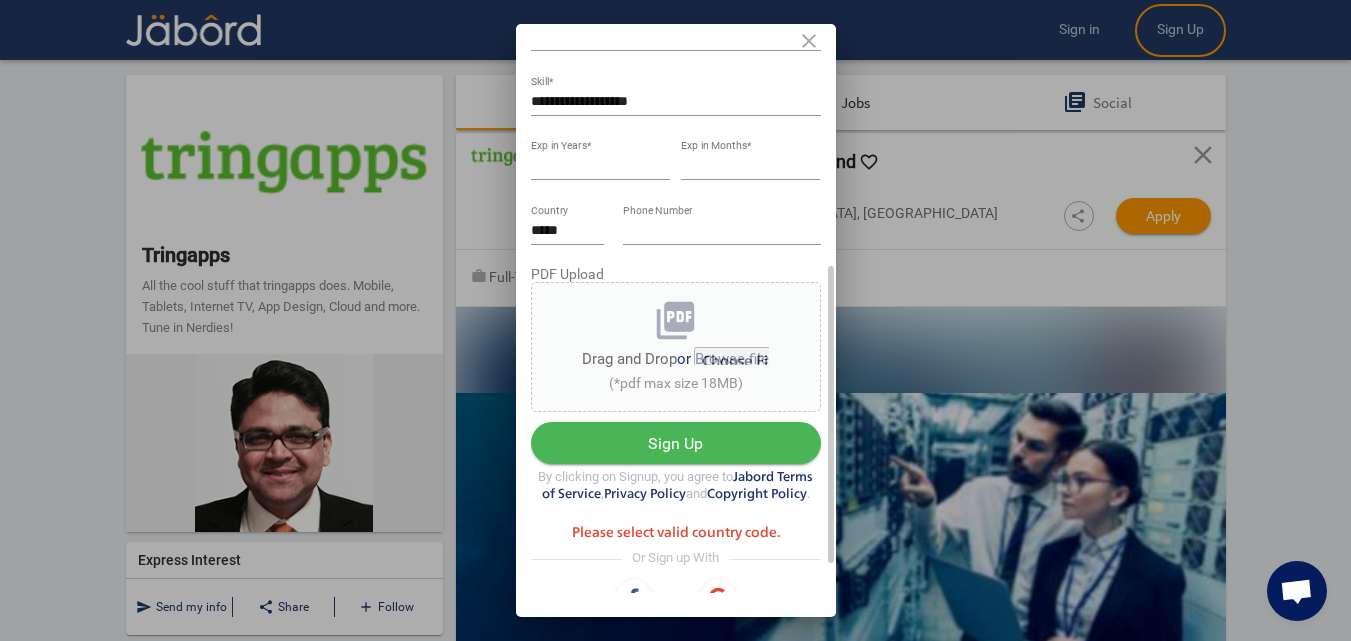 click on "**********" at bounding box center (676, 201) 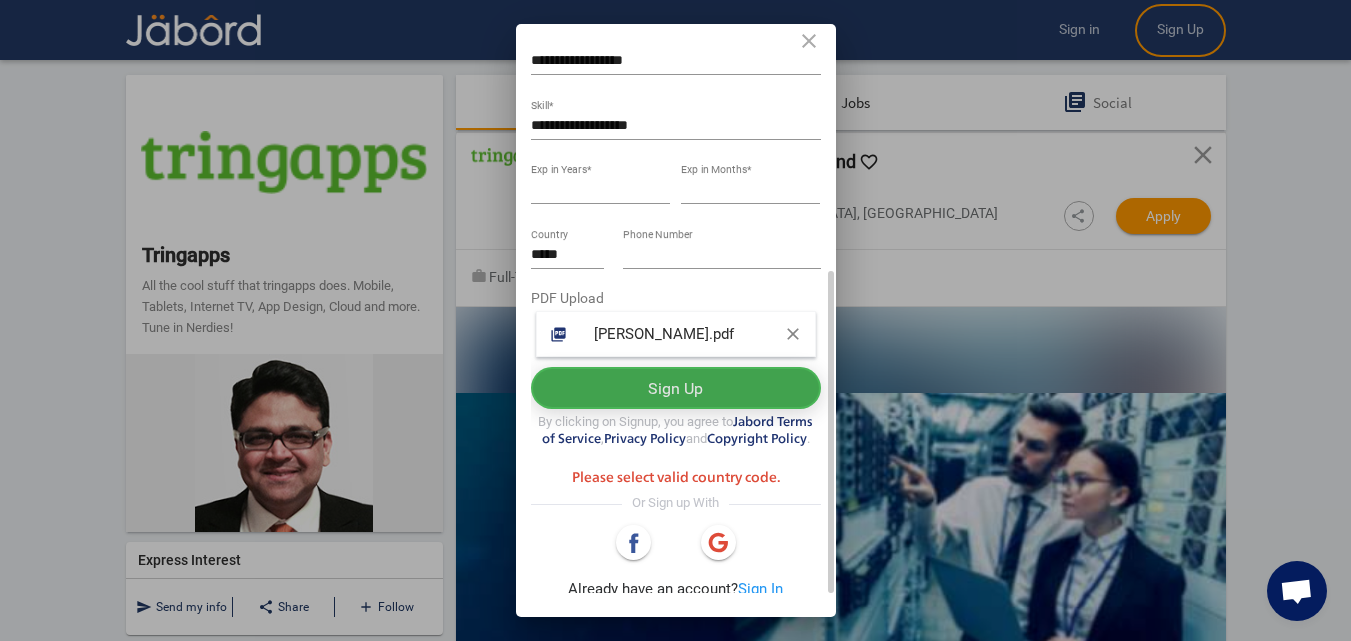 click on "Sign Up" at bounding box center (676, 388) 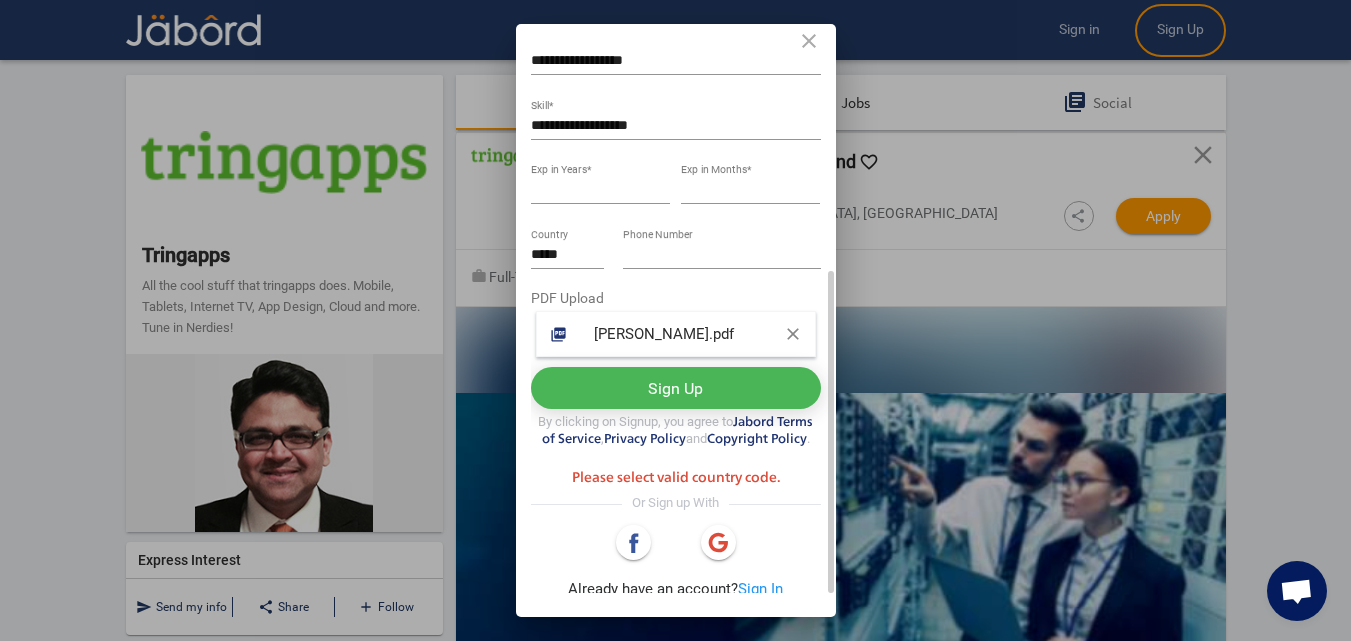 click on "Sign Up" at bounding box center (676, 388) 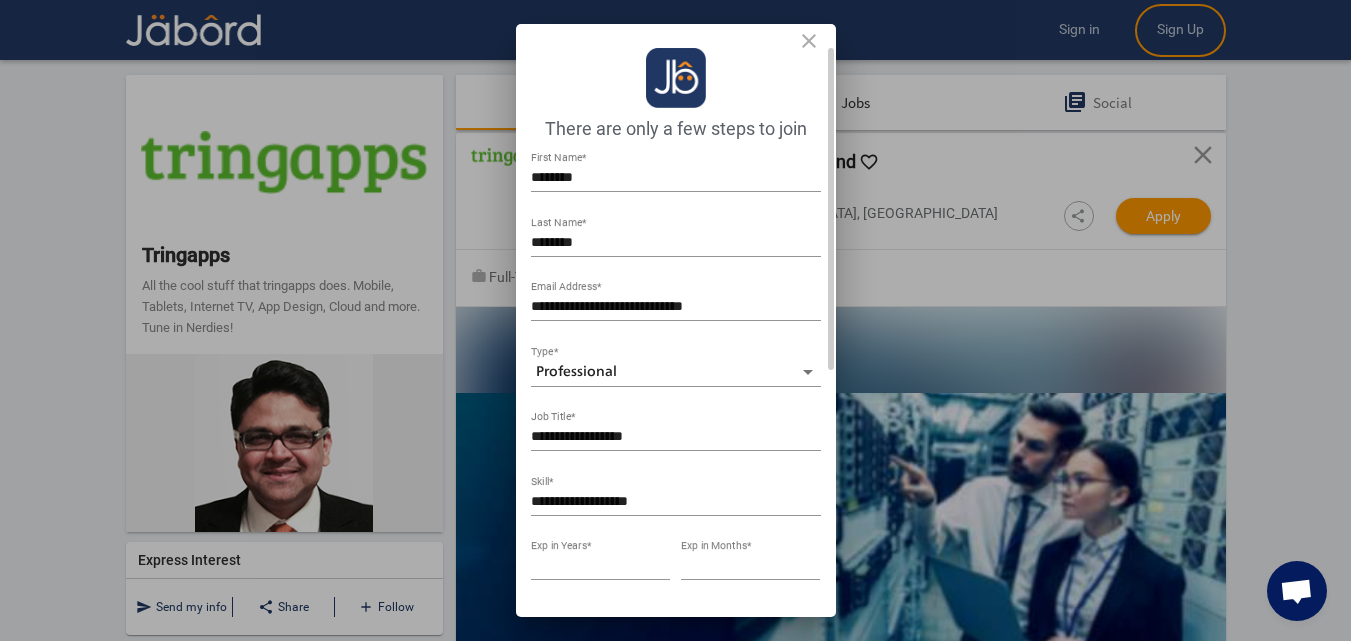 scroll, scrollTop: 376, scrollLeft: 0, axis: vertical 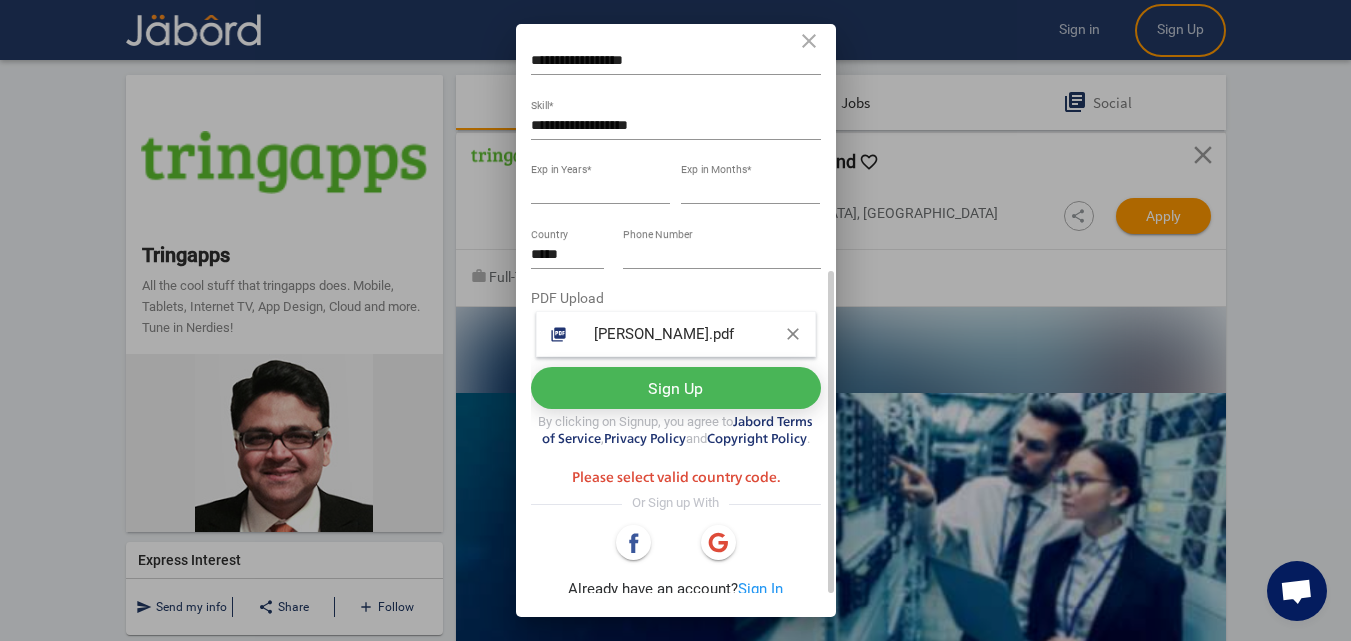click on "Sign Up" at bounding box center (676, 388) 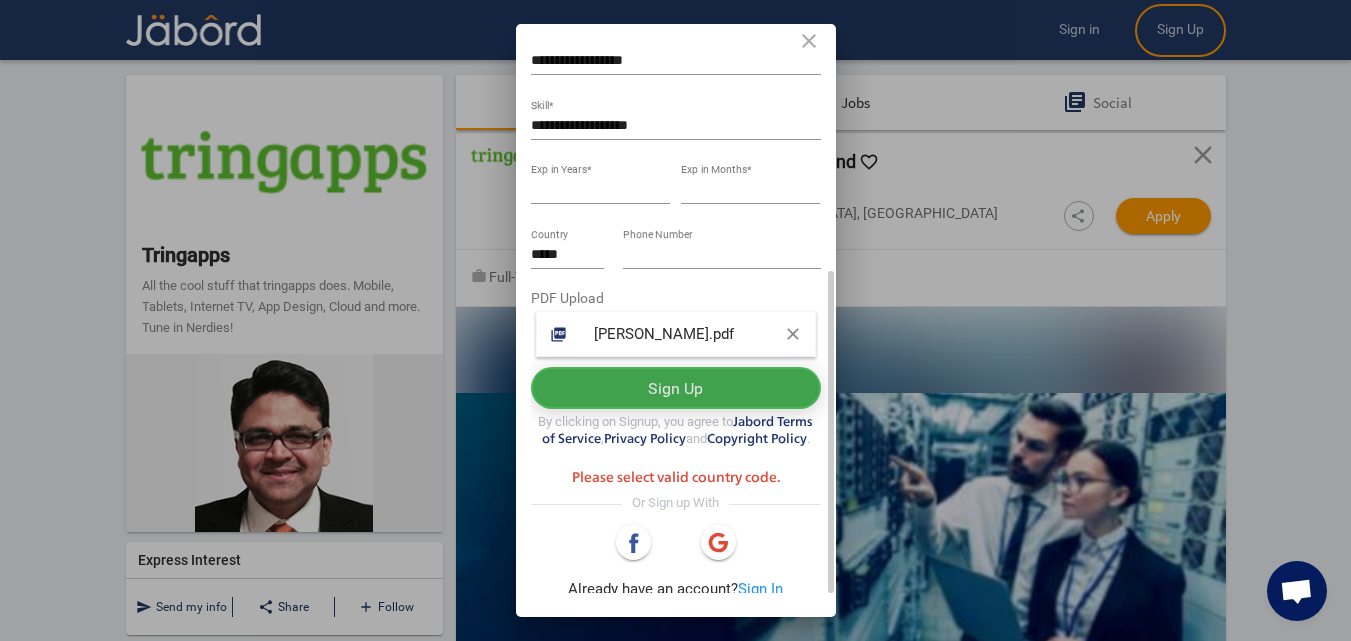 click on "Sign Up" at bounding box center (676, 388) 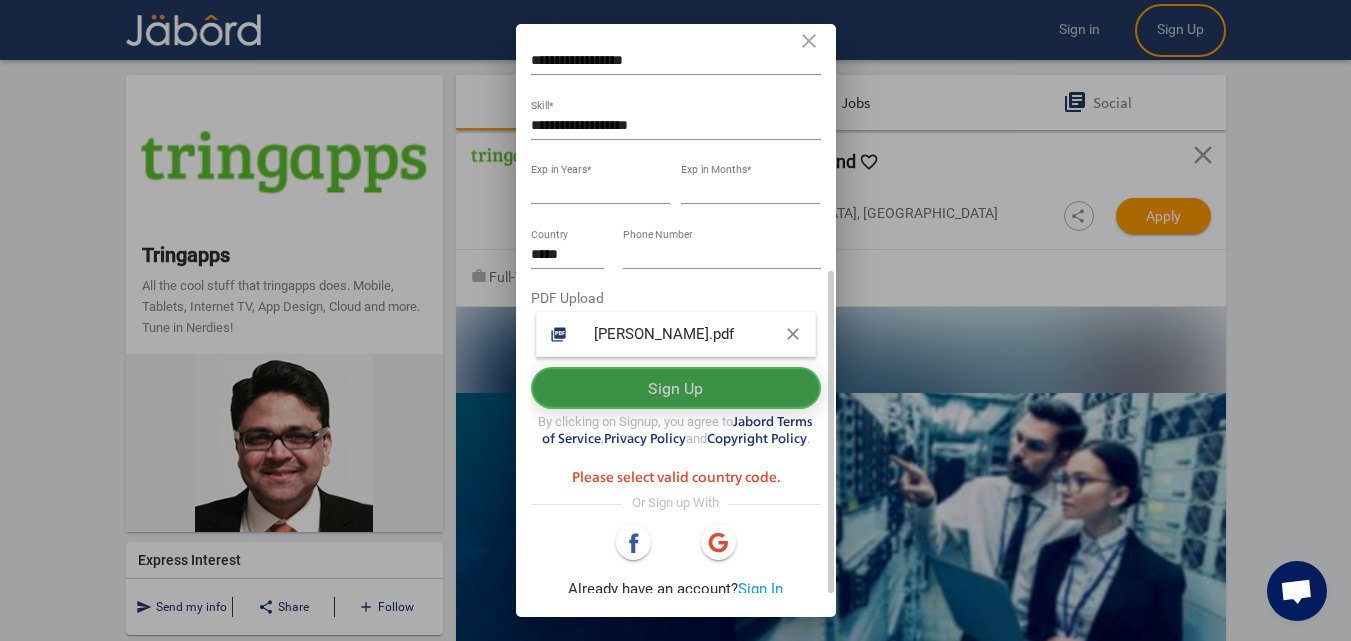 click on "Sign Up" at bounding box center (676, 388) 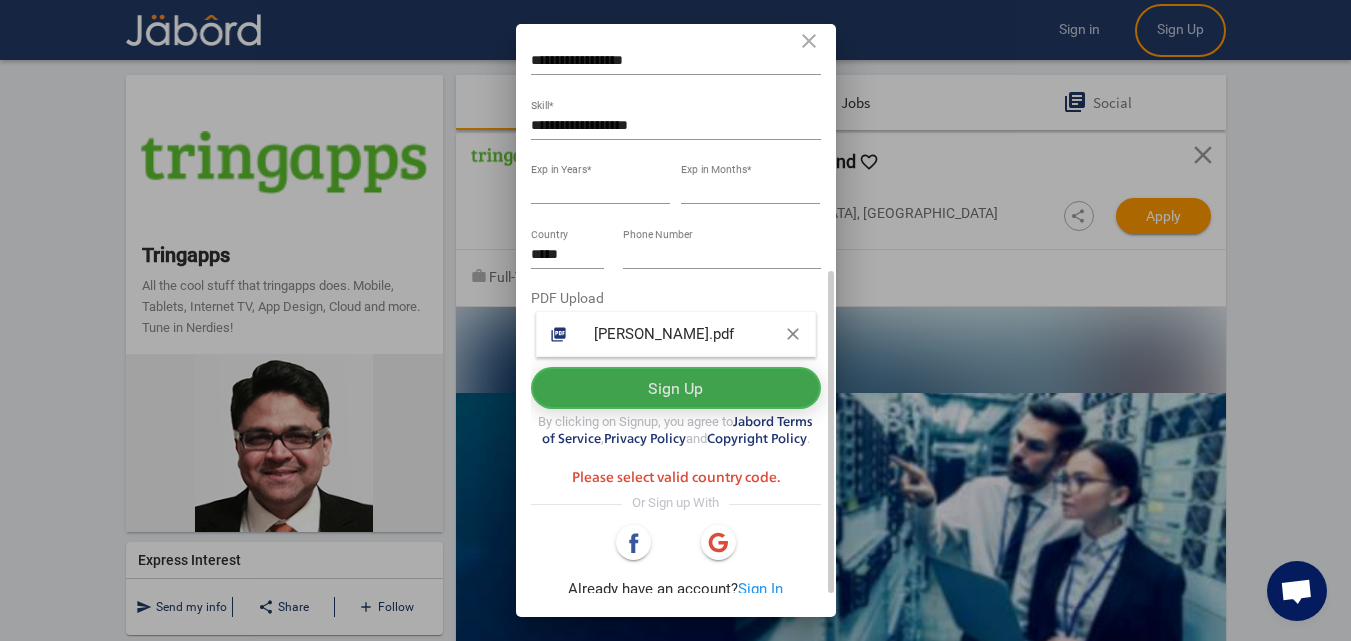 click on "Sign Up" at bounding box center (676, 388) 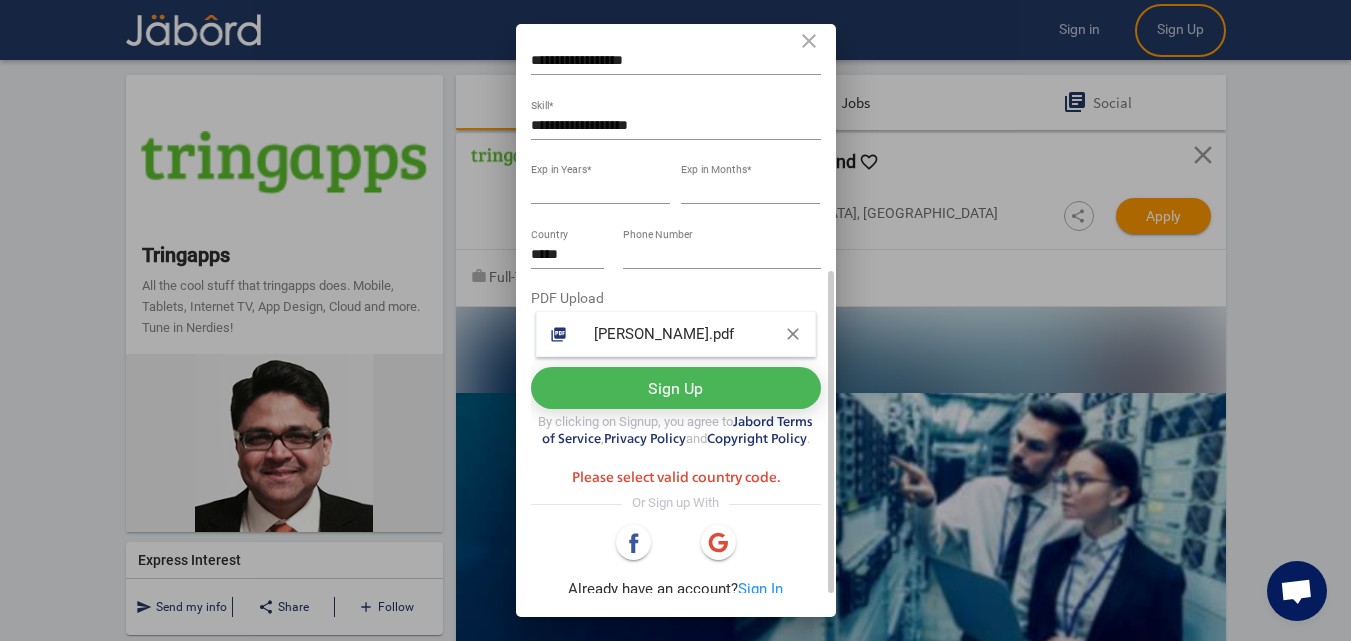 click on "Sign Up" at bounding box center (676, 388) 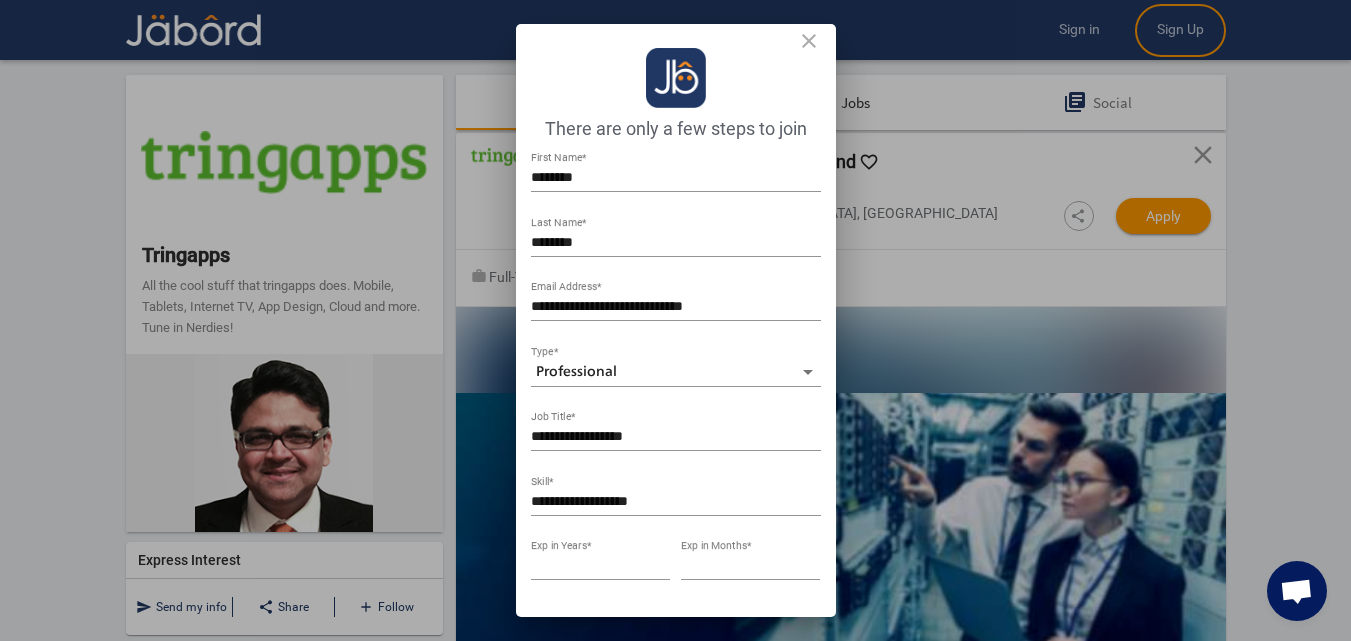 scroll, scrollTop: 376, scrollLeft: 0, axis: vertical 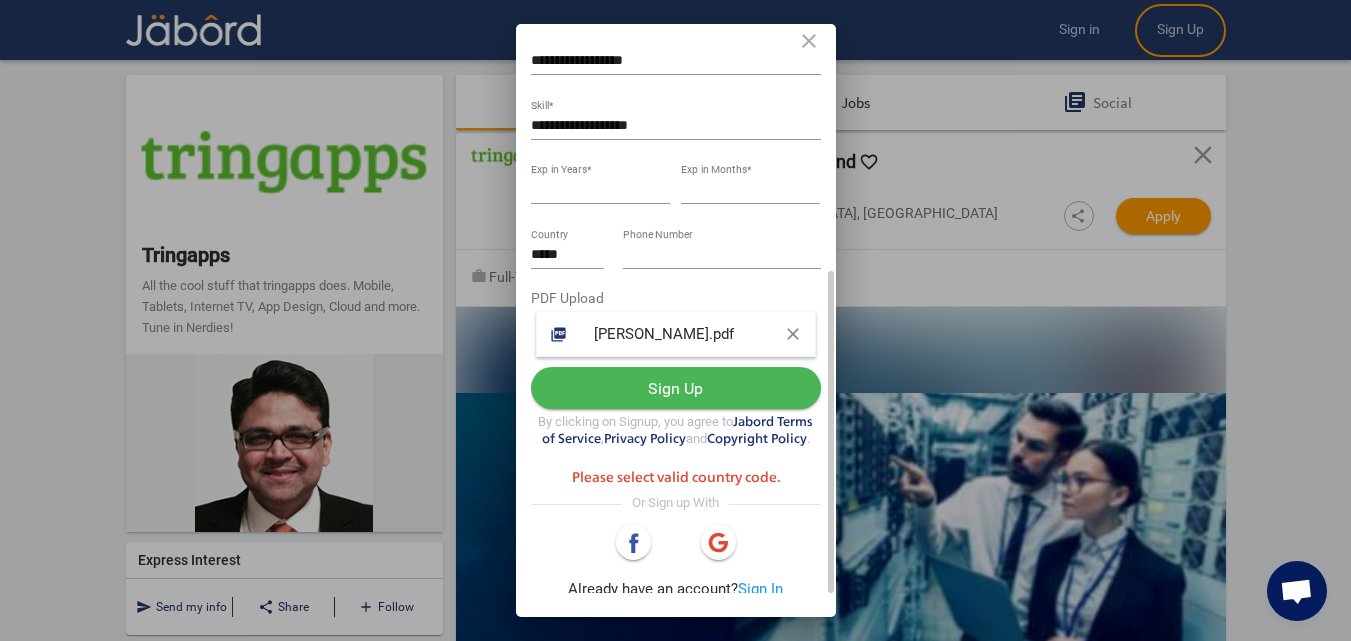 click on "*****" at bounding box center [567, 255] 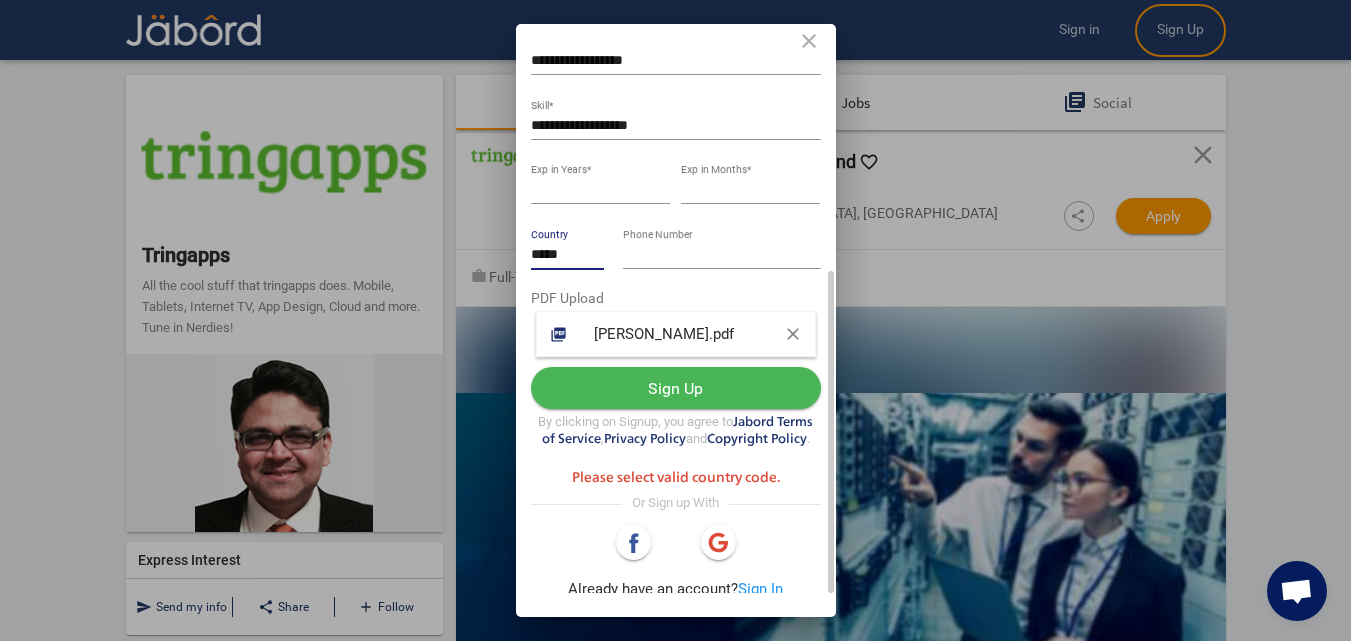 click on "*****" at bounding box center [567, 255] 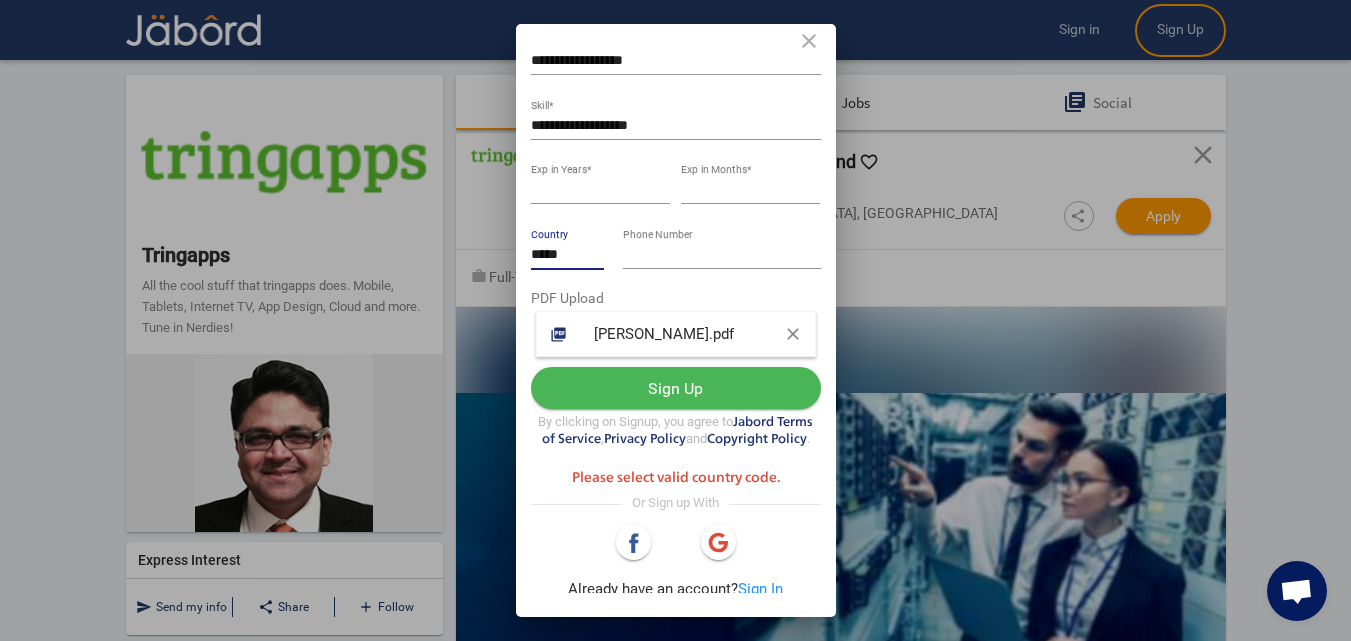 drag, startPoint x: 572, startPoint y: 252, endPoint x: 526, endPoint y: 253, distance: 46.010868 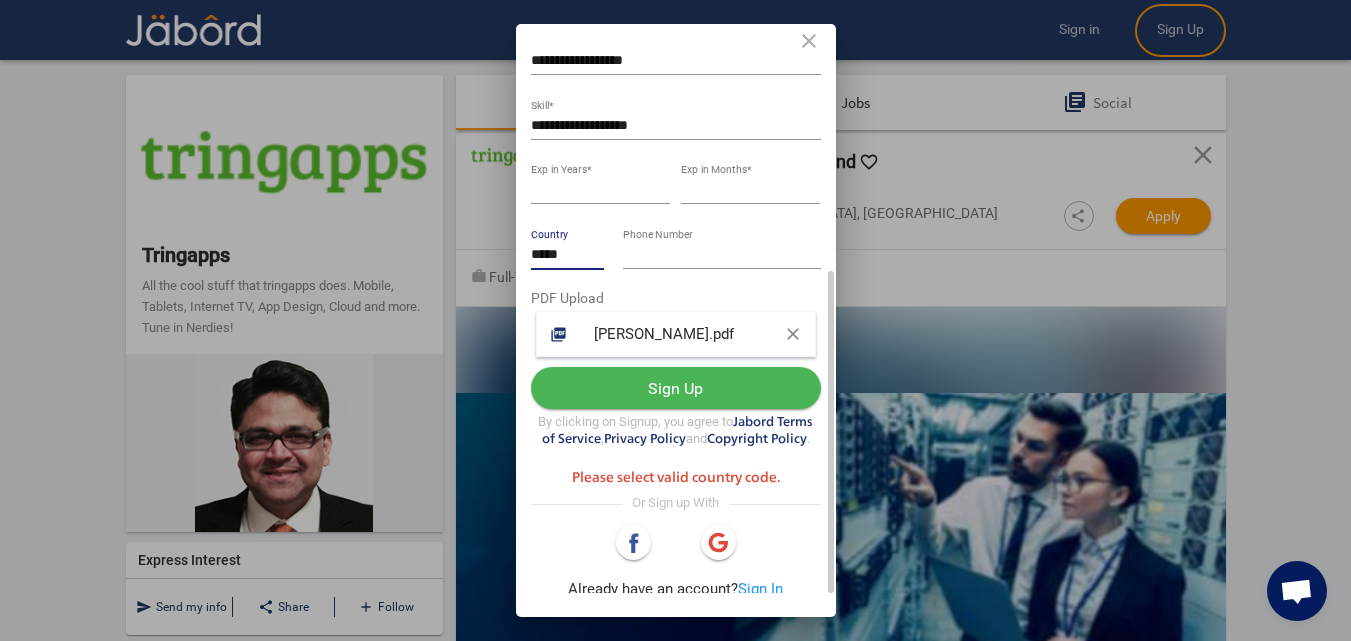 type on "*" 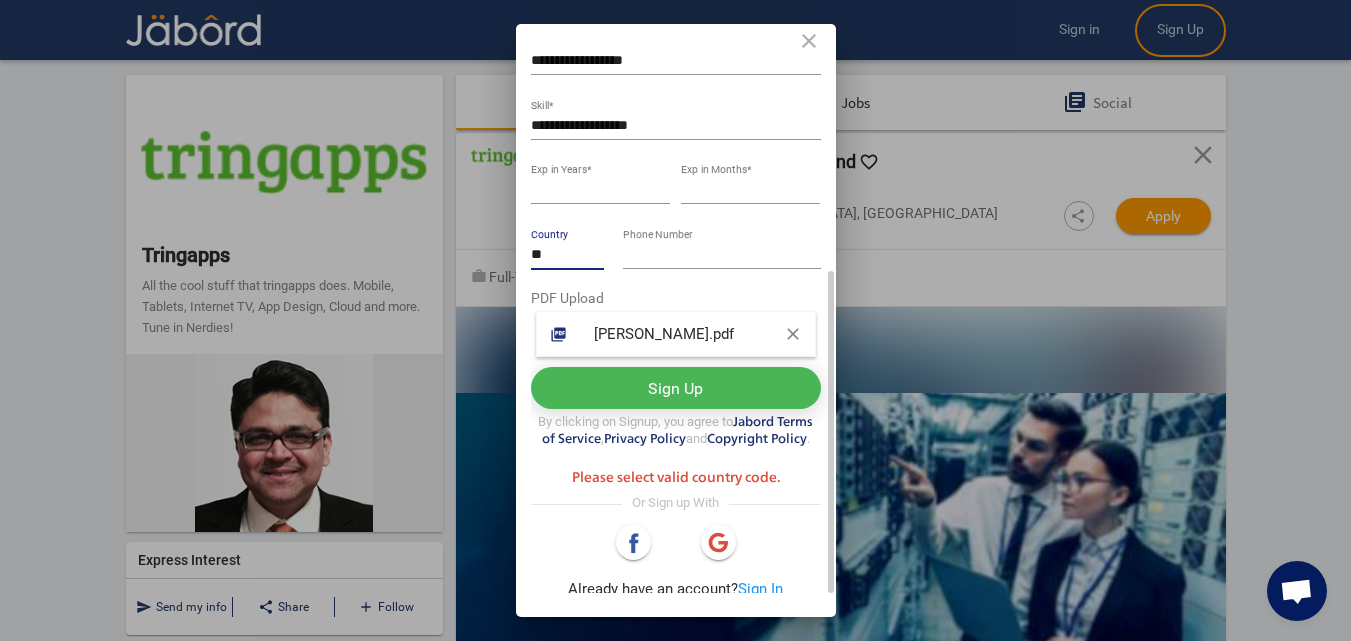 type on "**" 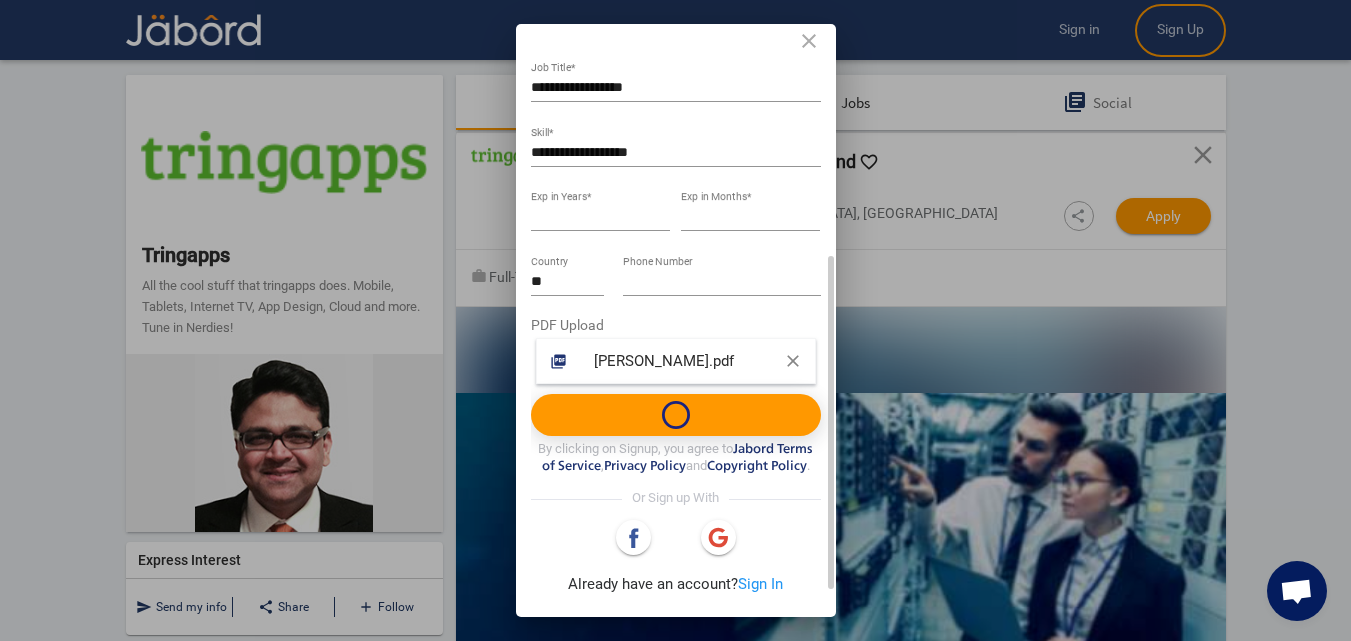 scroll, scrollTop: 345, scrollLeft: 0, axis: vertical 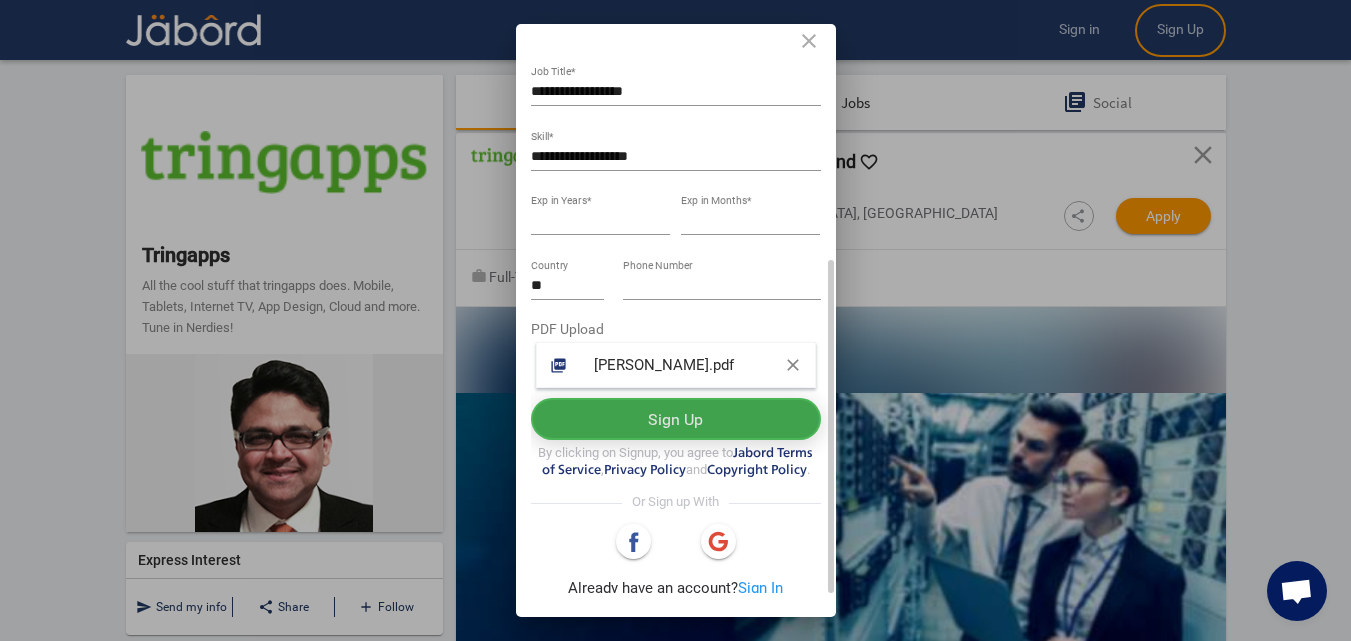 click on "Sign Up" at bounding box center (676, 419) 